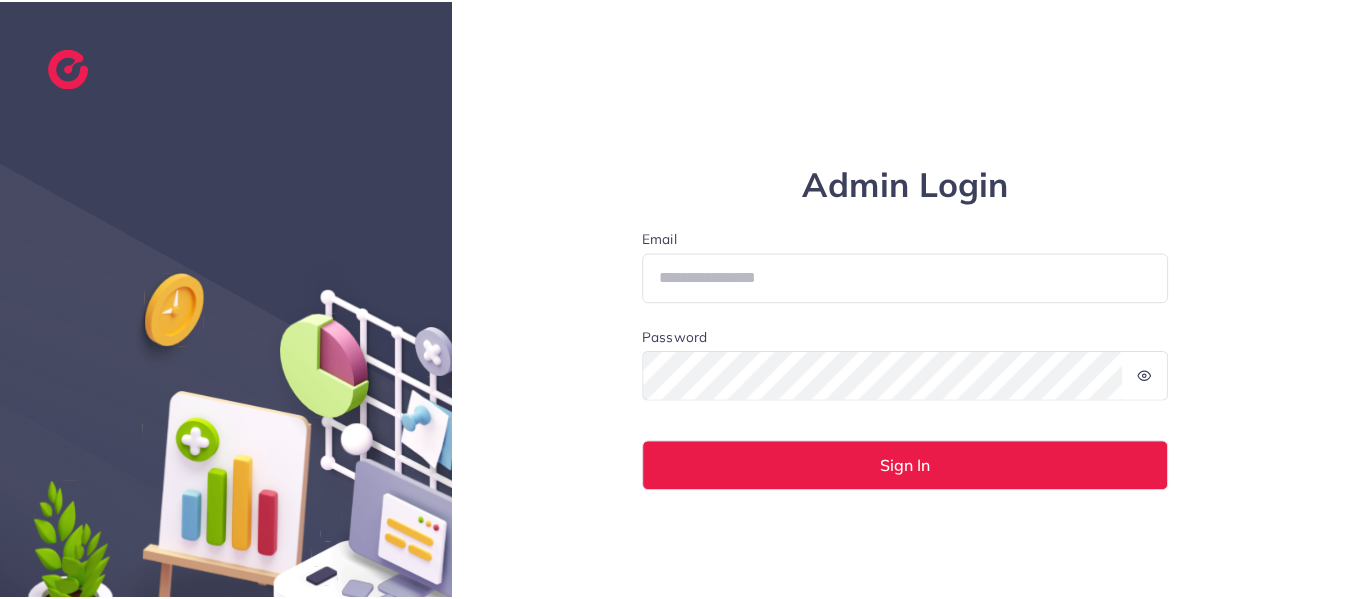 scroll, scrollTop: 0, scrollLeft: 0, axis: both 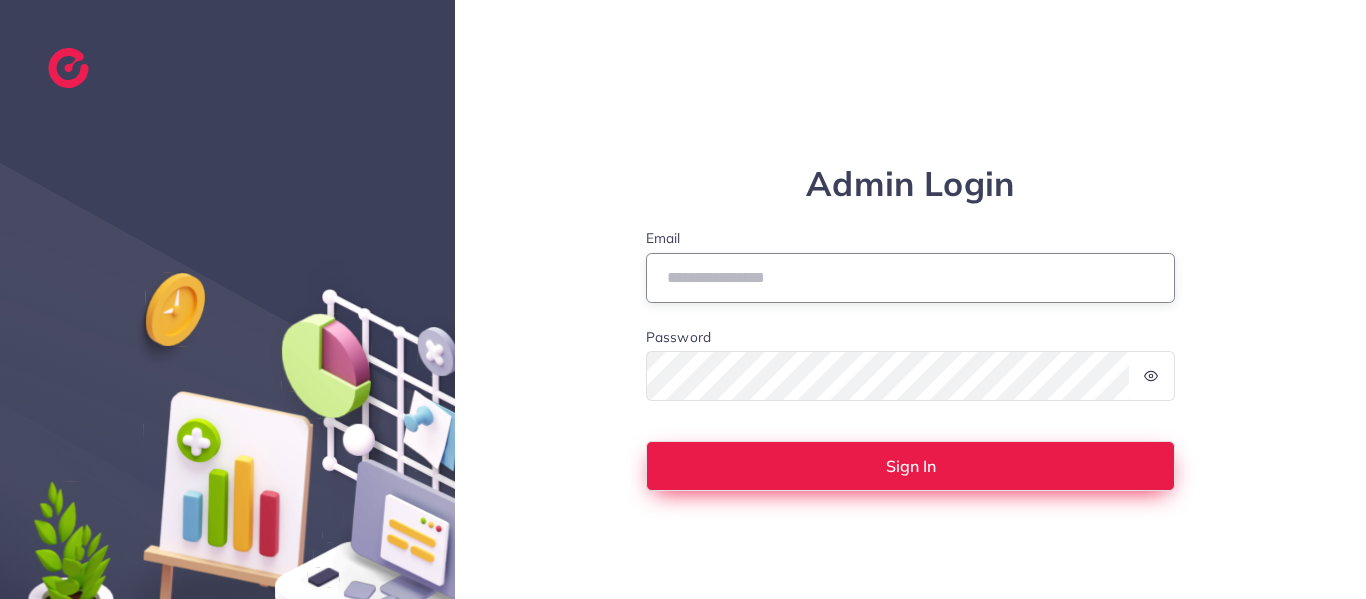 type on "**********" 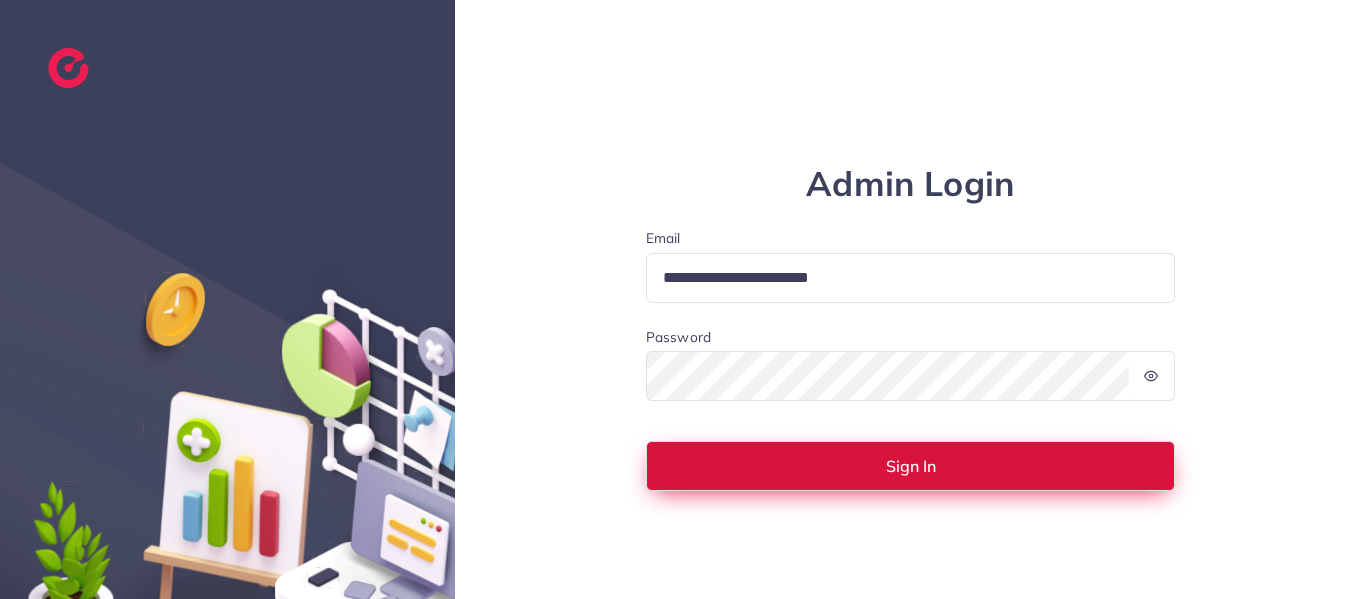 click on "Sign In" at bounding box center [911, 466] 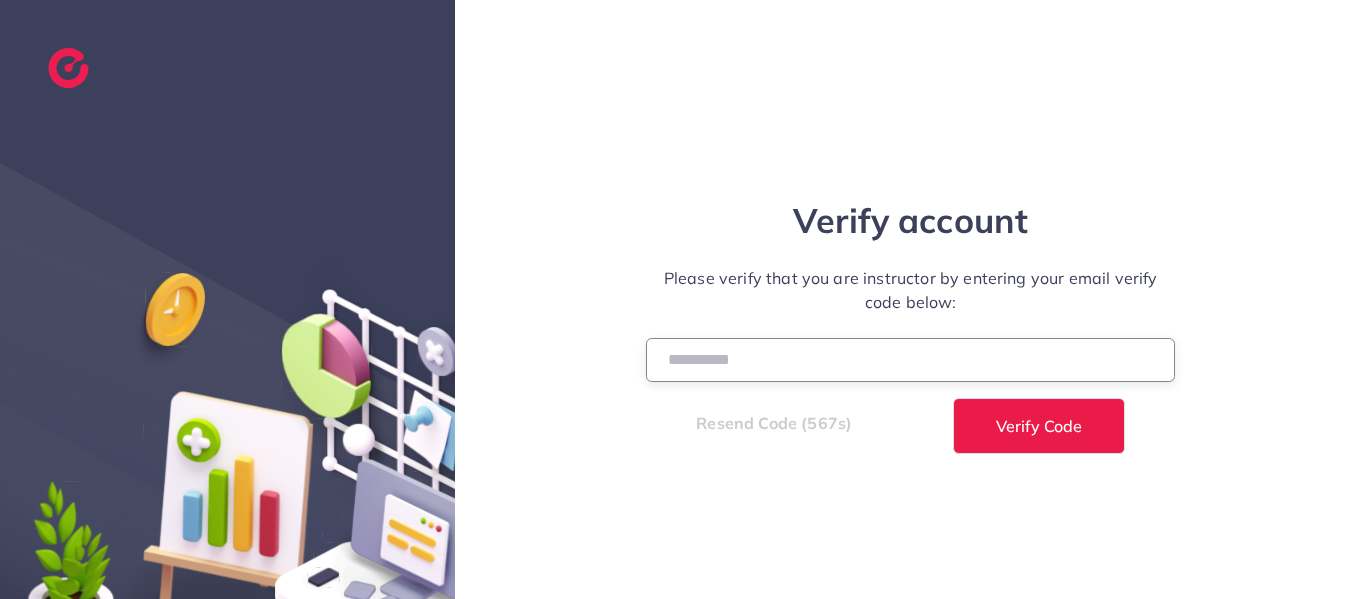 click at bounding box center [911, 359] 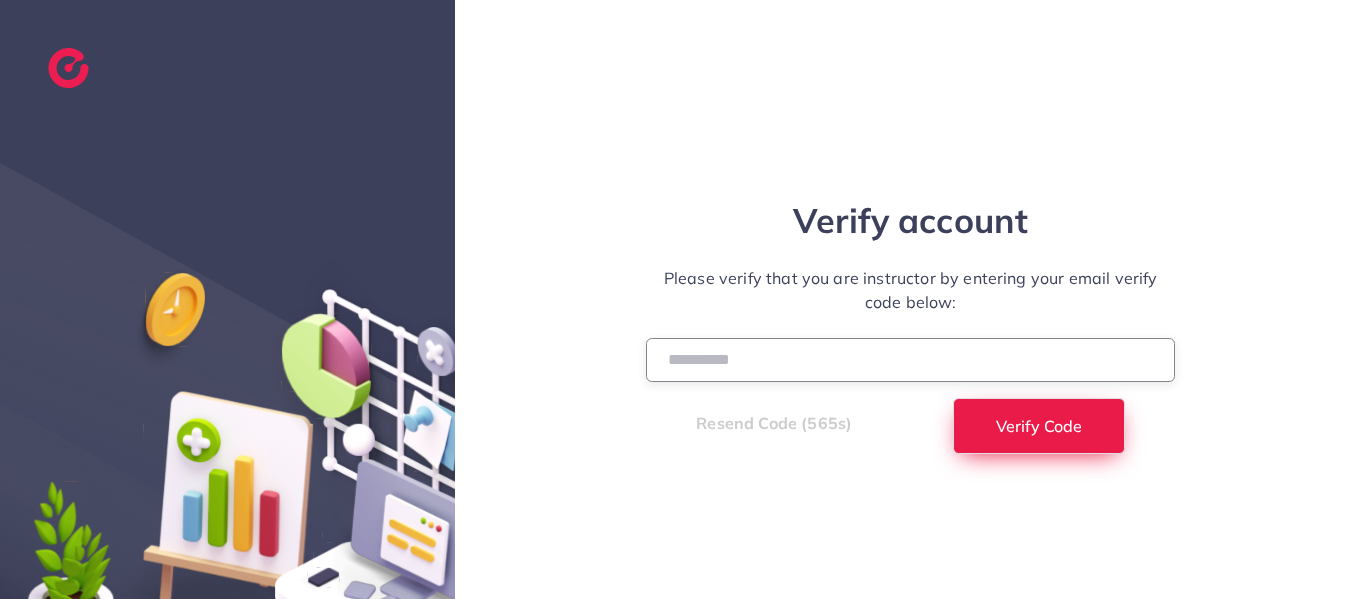 type on "******" 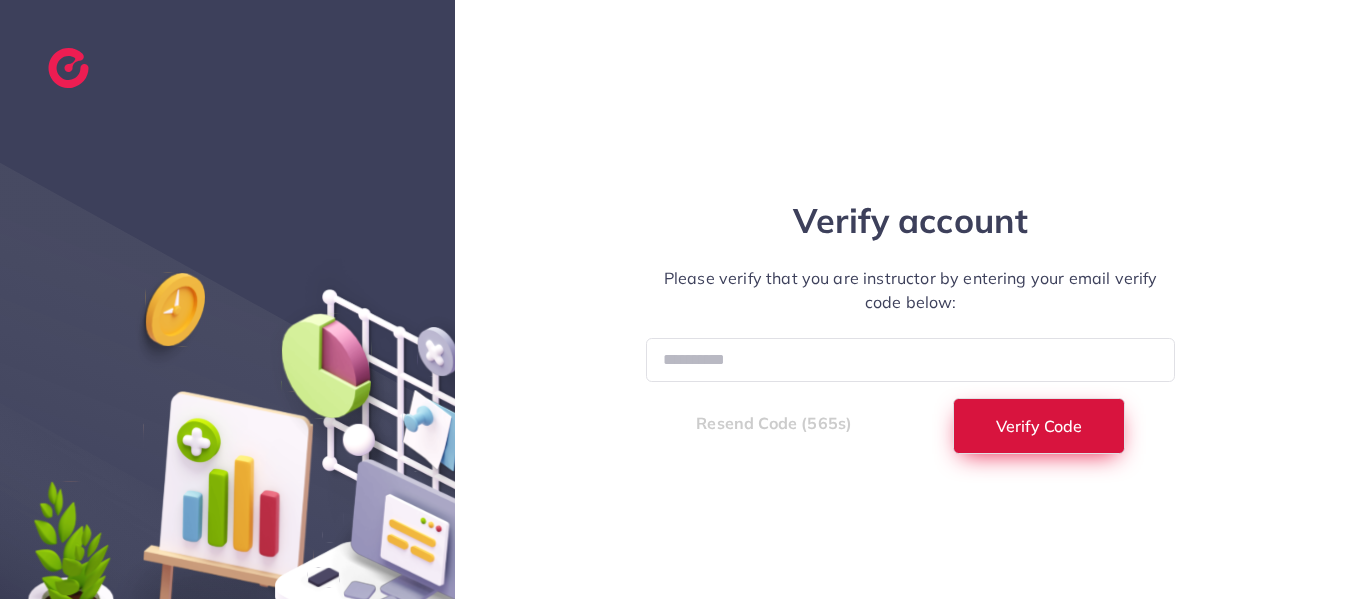 click on "Verify Code" at bounding box center (1039, 426) 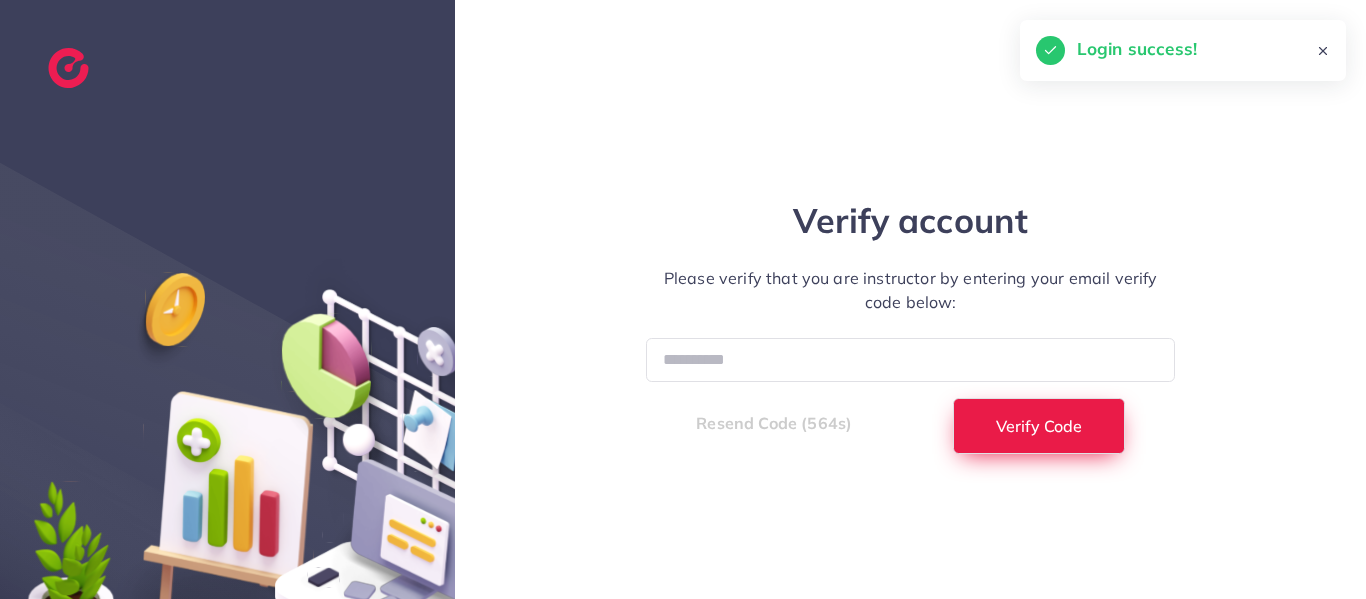 select on "*" 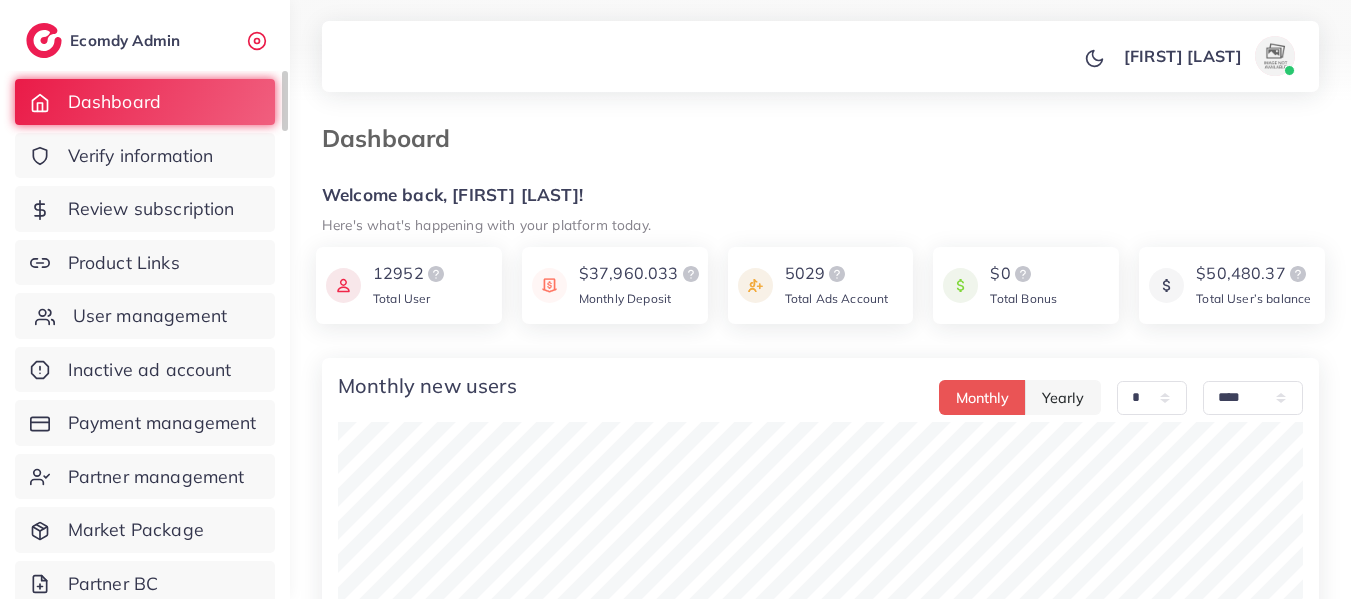 click on "User management" at bounding box center (145, 316) 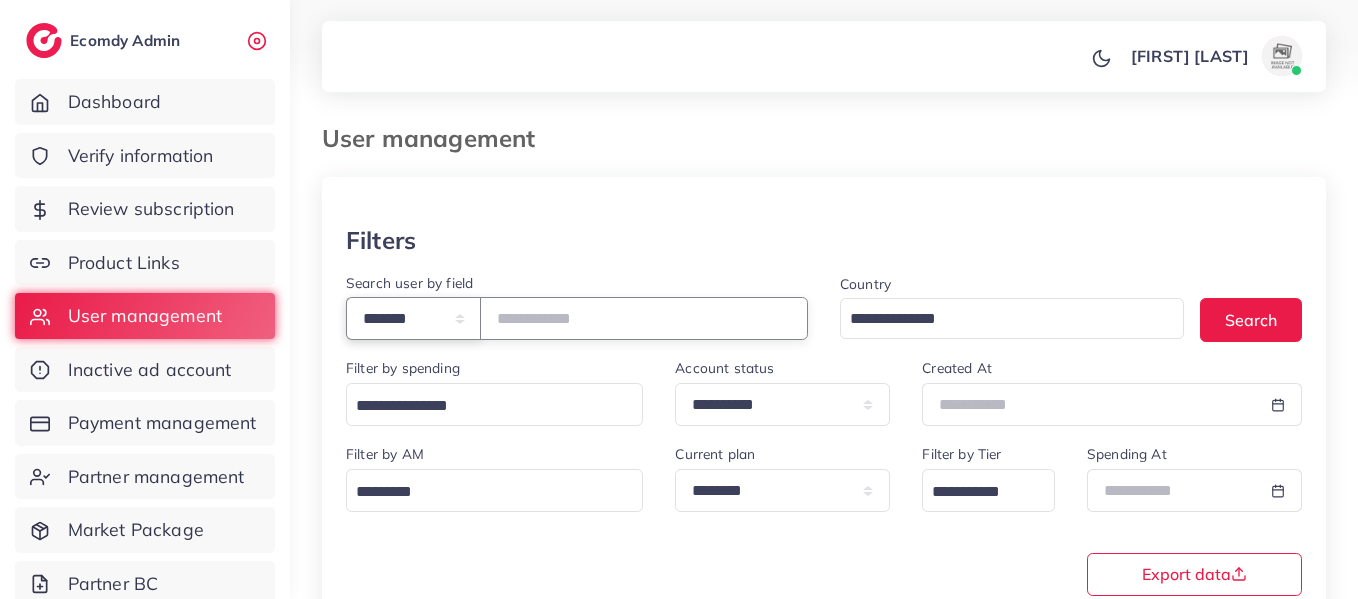 click on "**********" at bounding box center [413, 318] 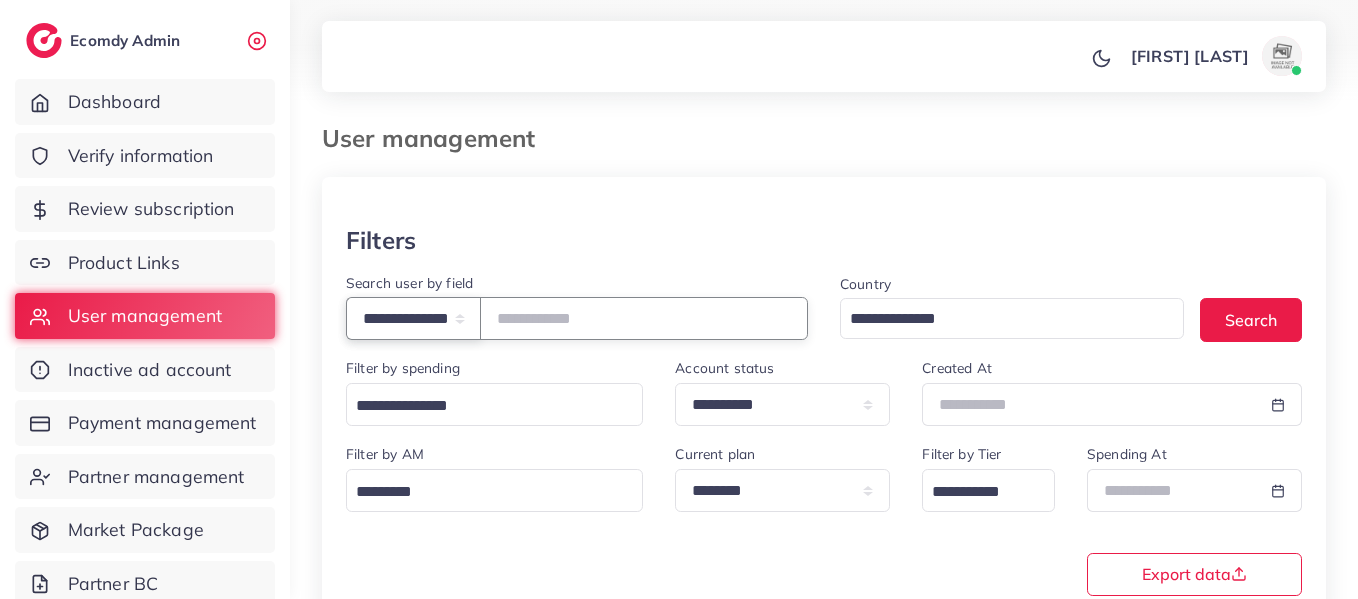 click on "**********" at bounding box center (413, 318) 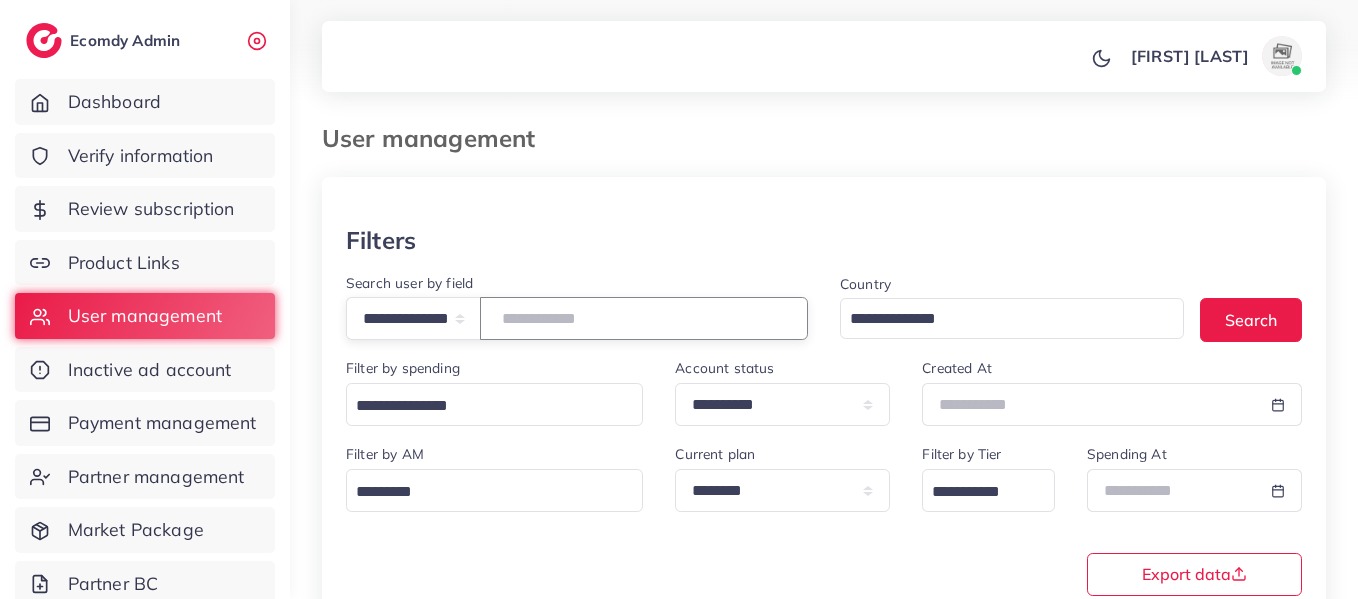 click at bounding box center [644, 318] 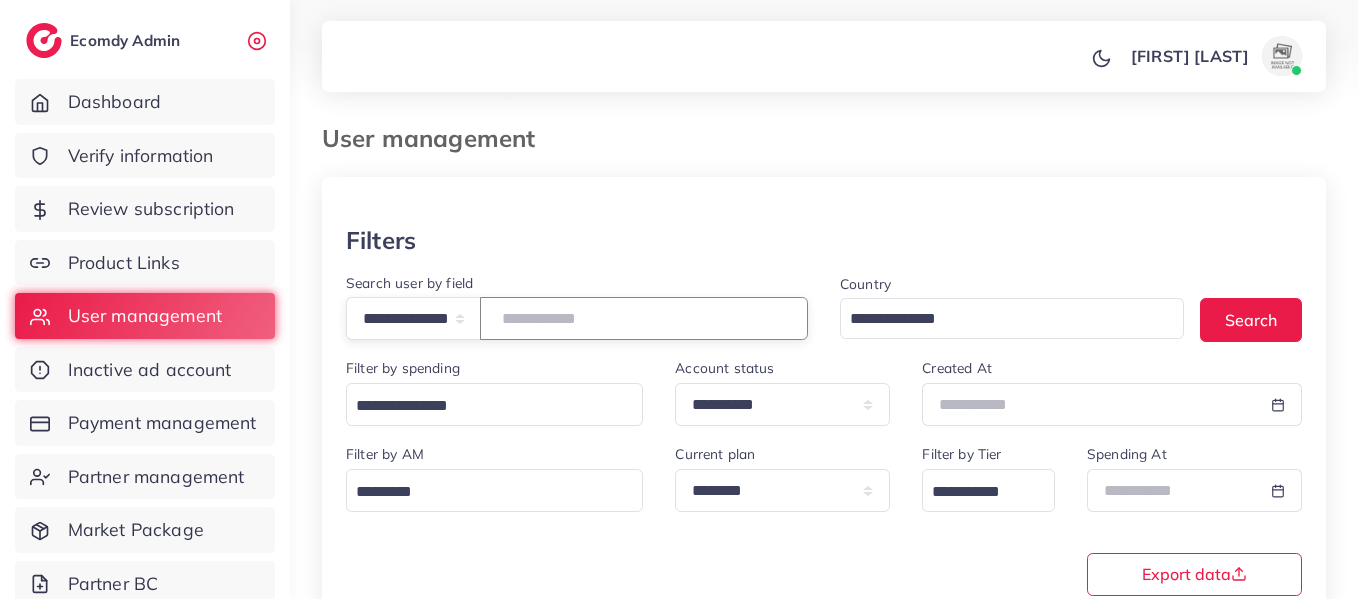 click on "******" at bounding box center [644, 318] 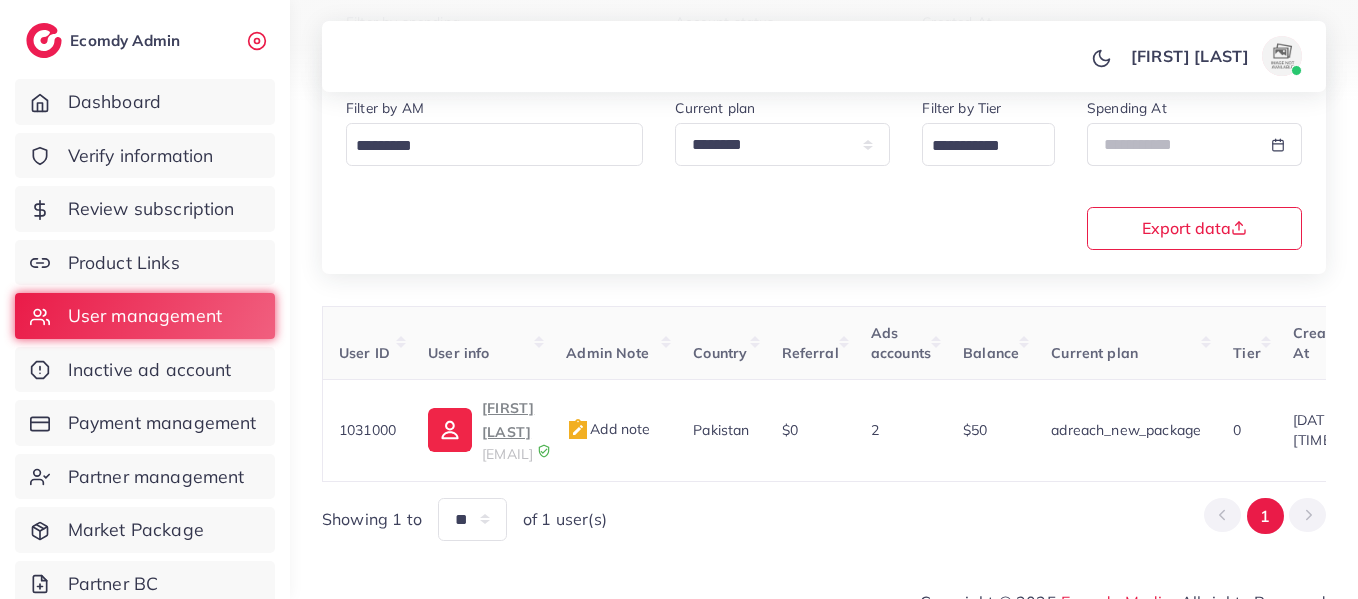 scroll, scrollTop: 358, scrollLeft: 0, axis: vertical 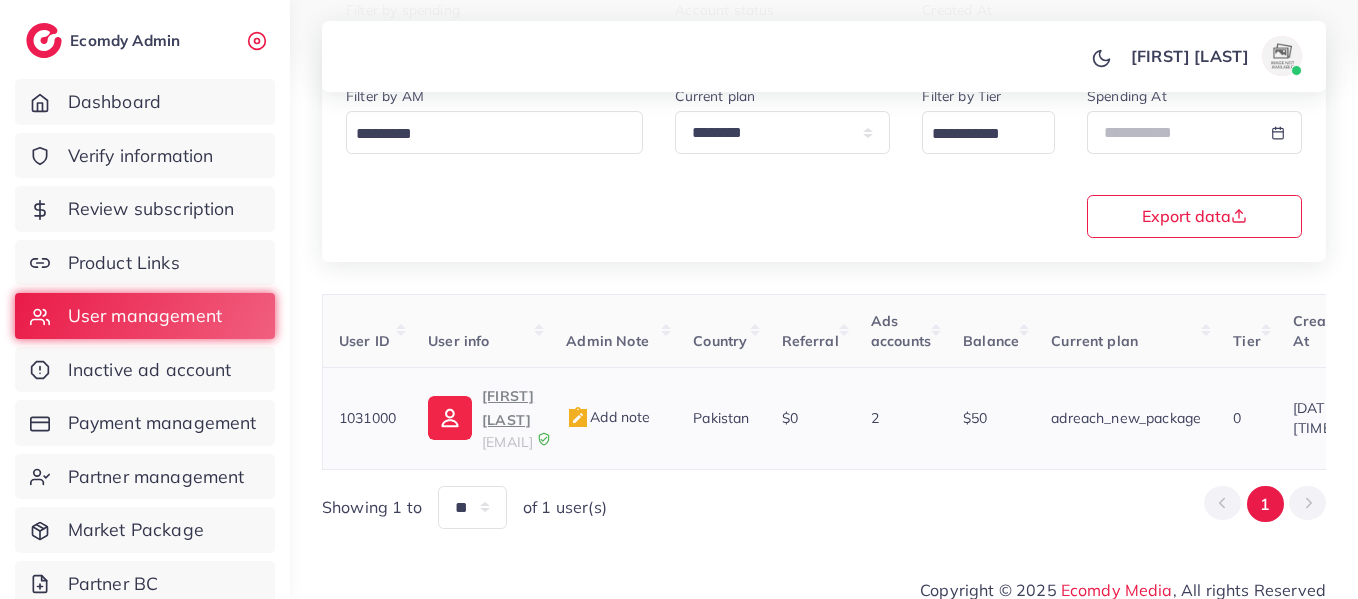 click on "[FIRST] [LAST]" at bounding box center (508, 408) 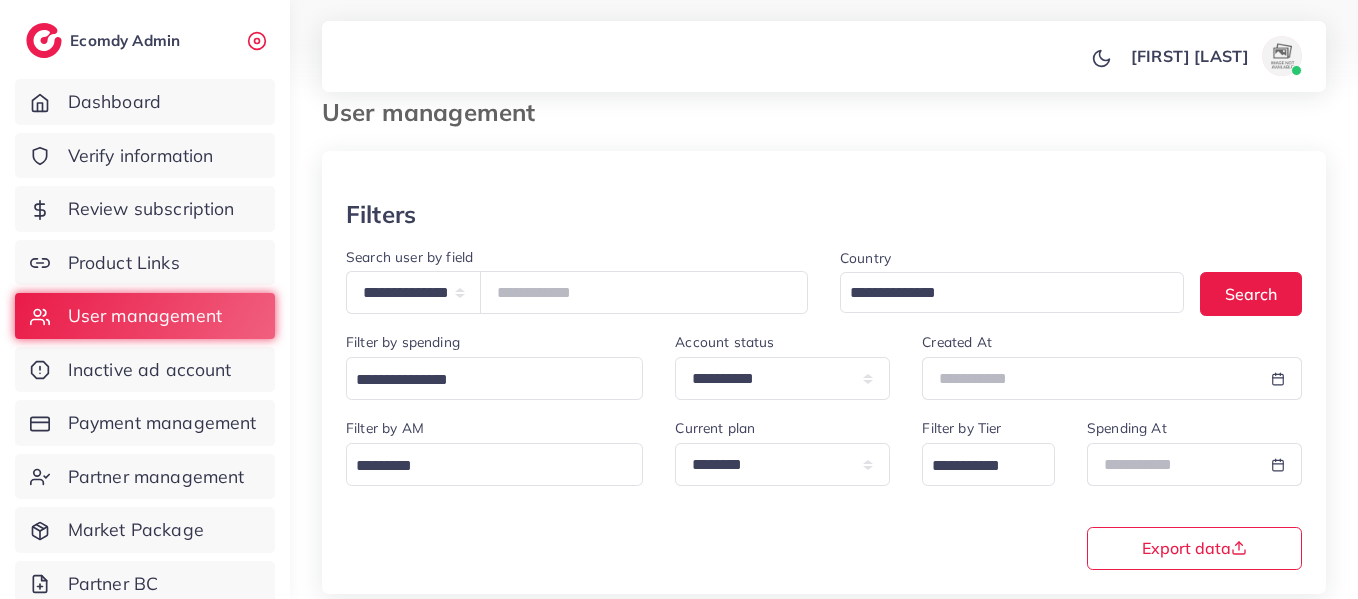 scroll, scrollTop: 0, scrollLeft: 0, axis: both 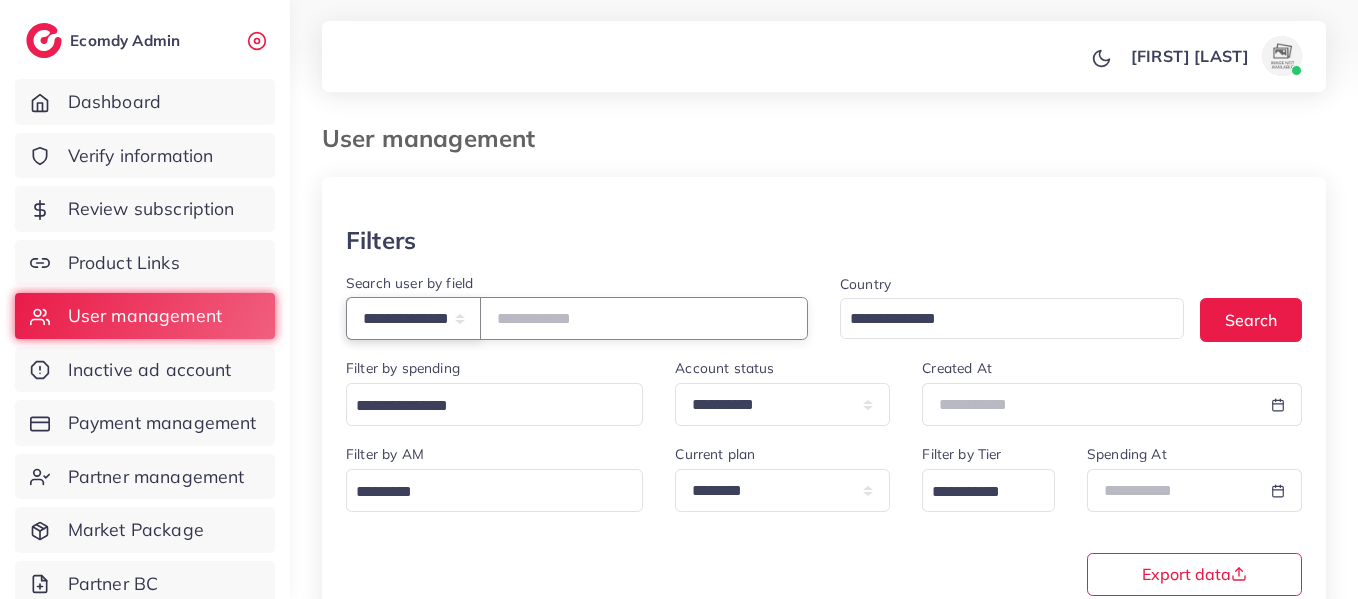 click on "**********" at bounding box center (413, 318) 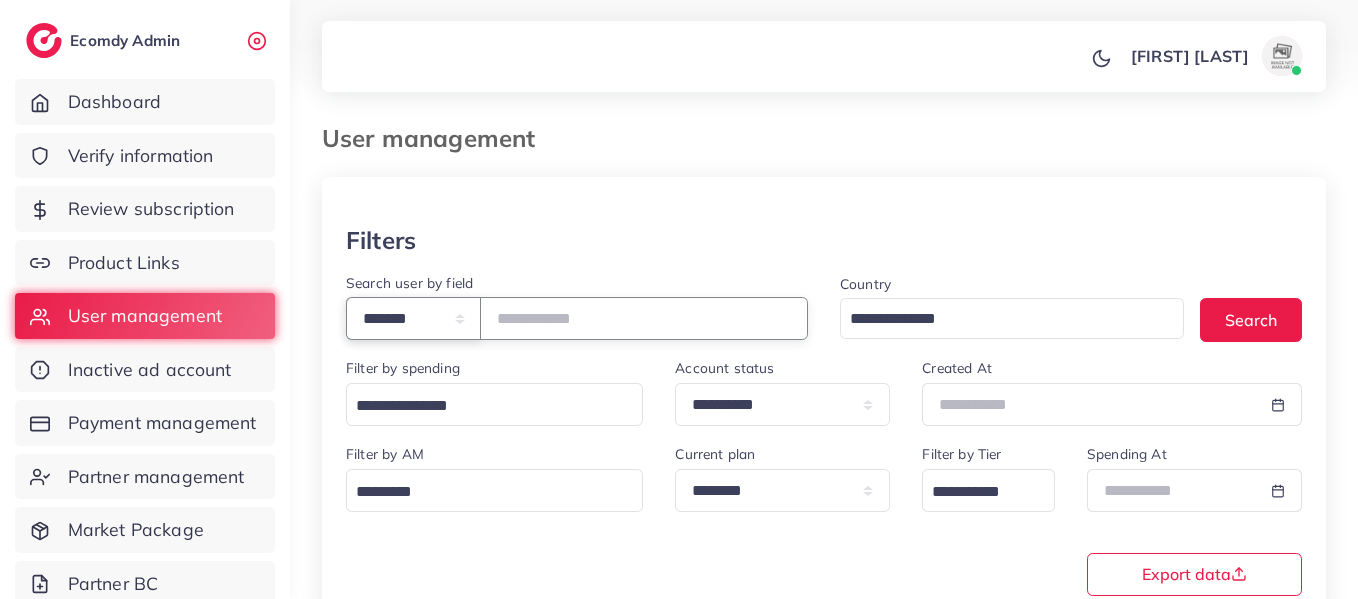click on "**********" at bounding box center [413, 318] 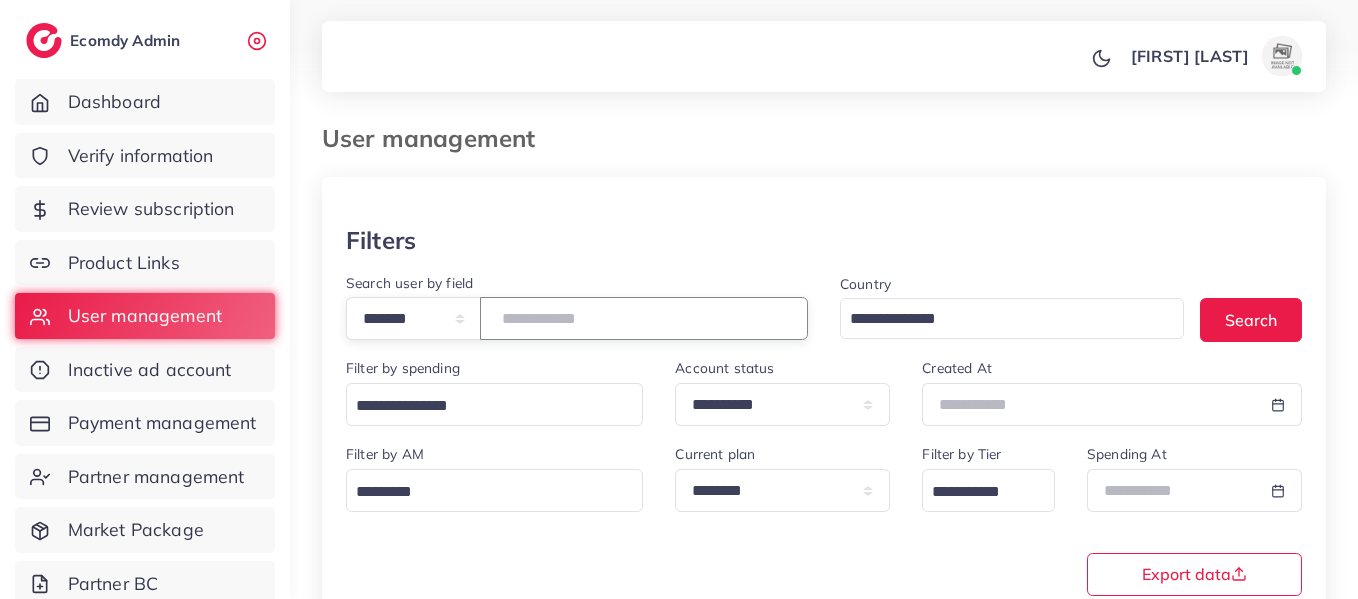click at bounding box center (644, 318) 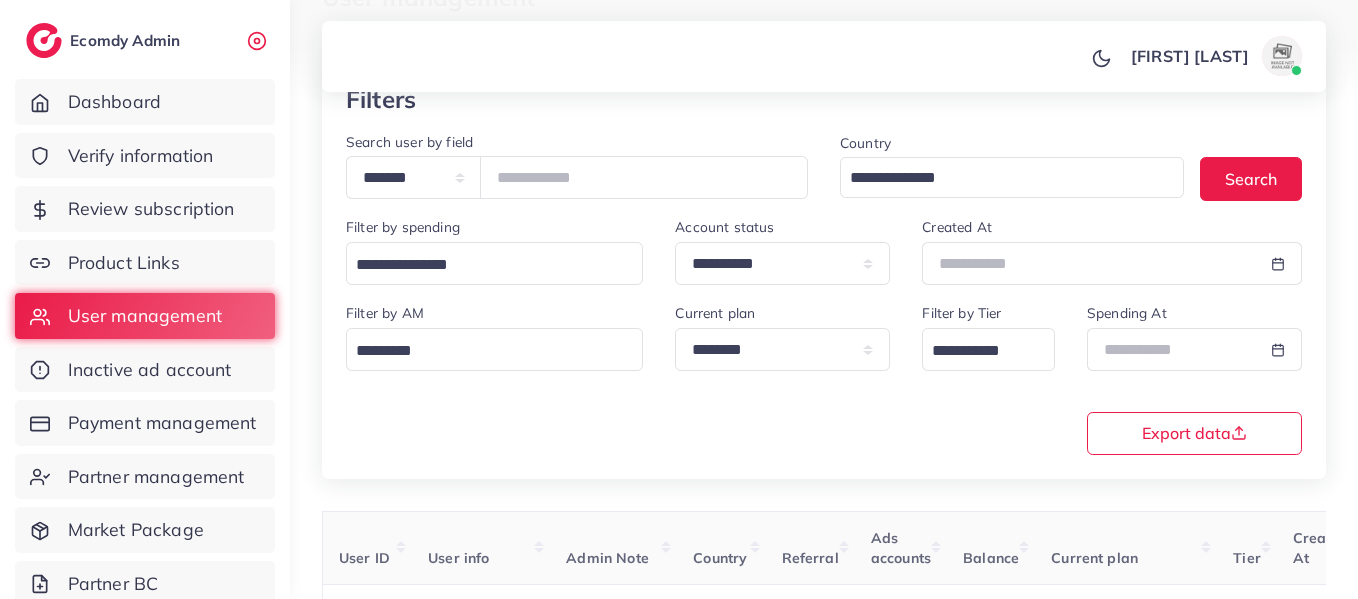 scroll, scrollTop: 16, scrollLeft: 0, axis: vertical 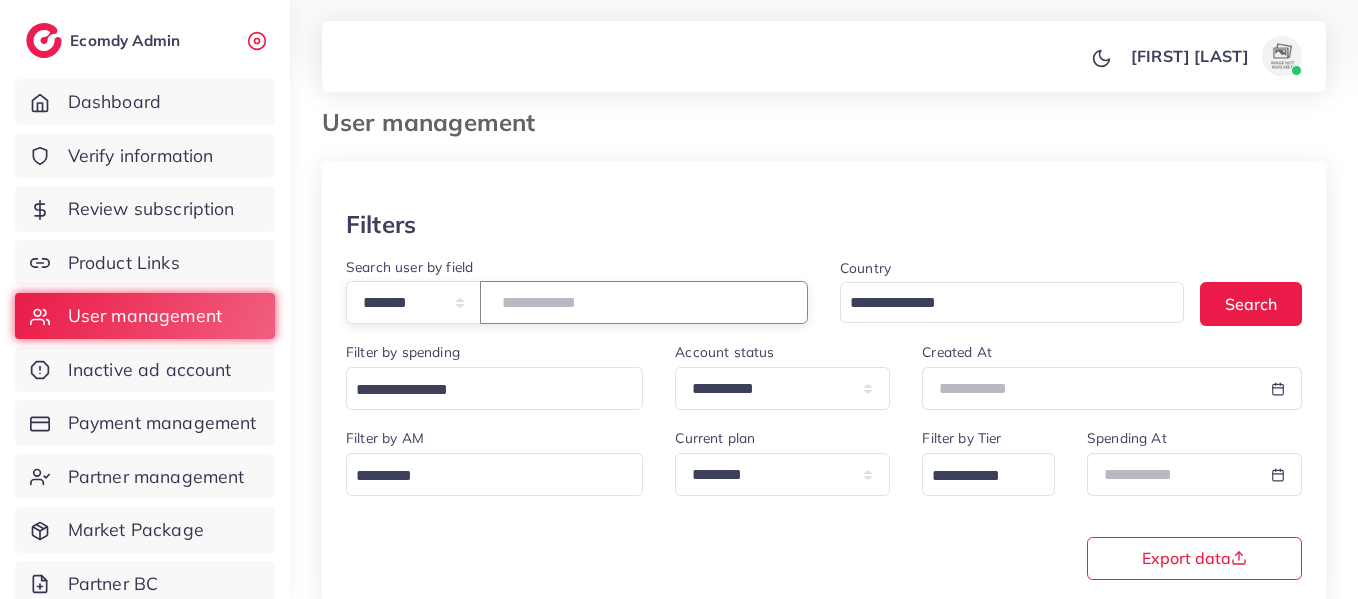click on "*******" at bounding box center [644, 302] 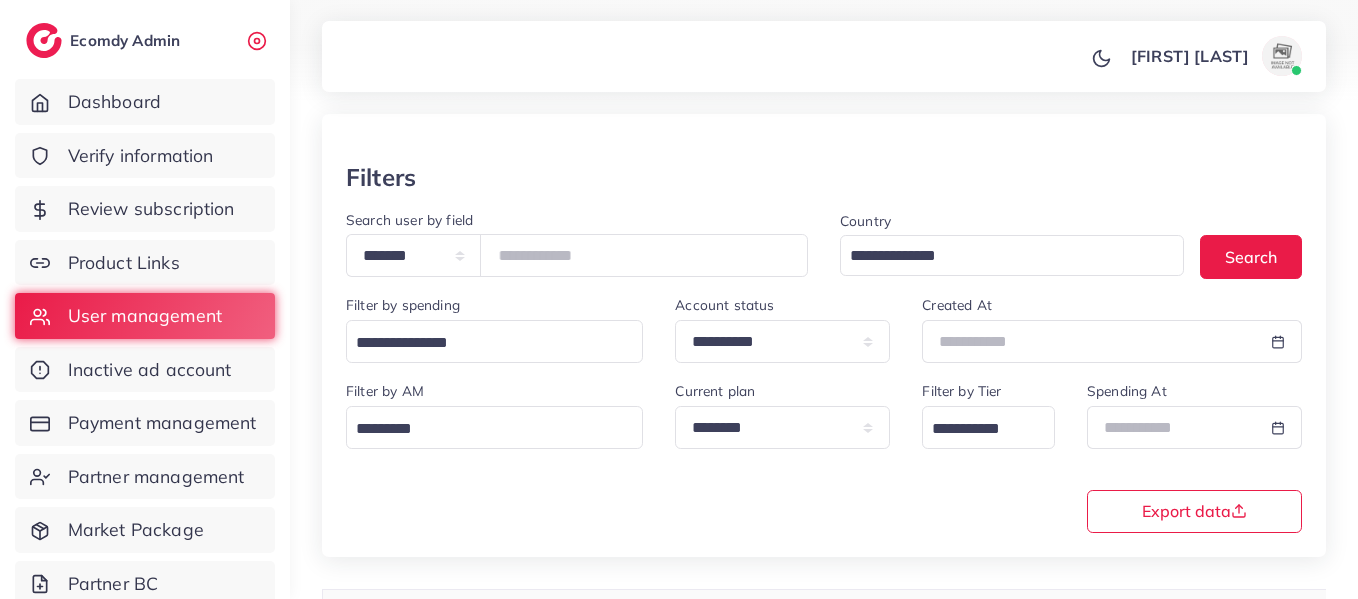 scroll, scrollTop: 0, scrollLeft: 0, axis: both 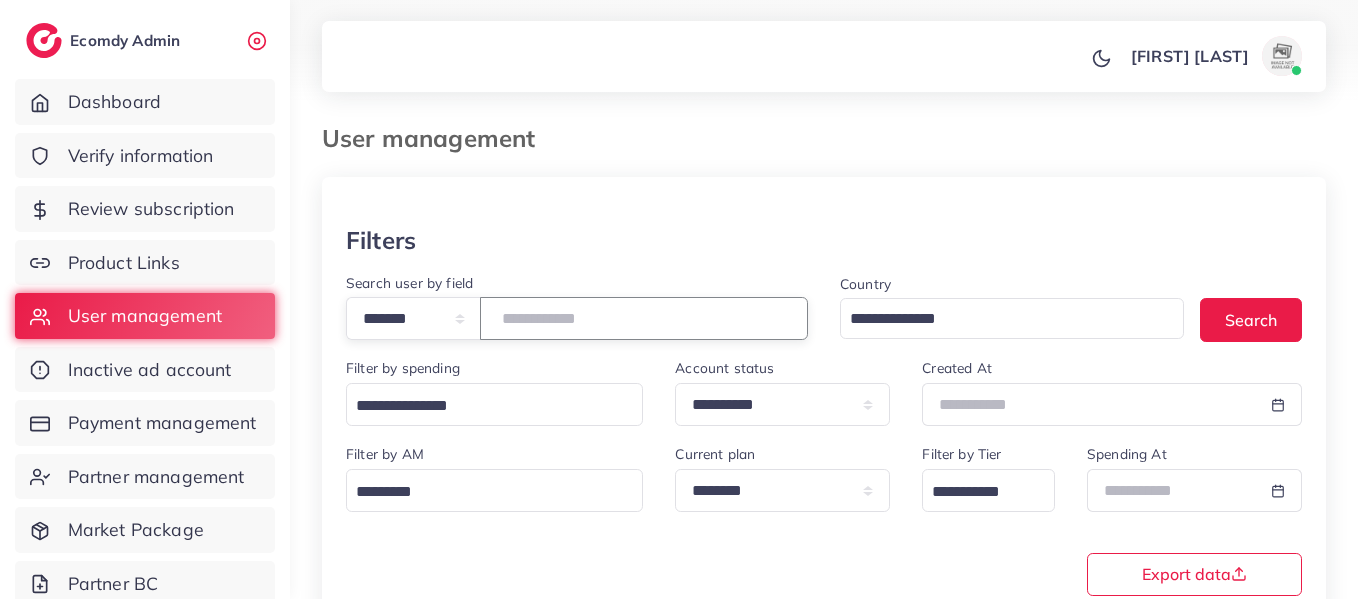 click on "*******" at bounding box center [644, 318] 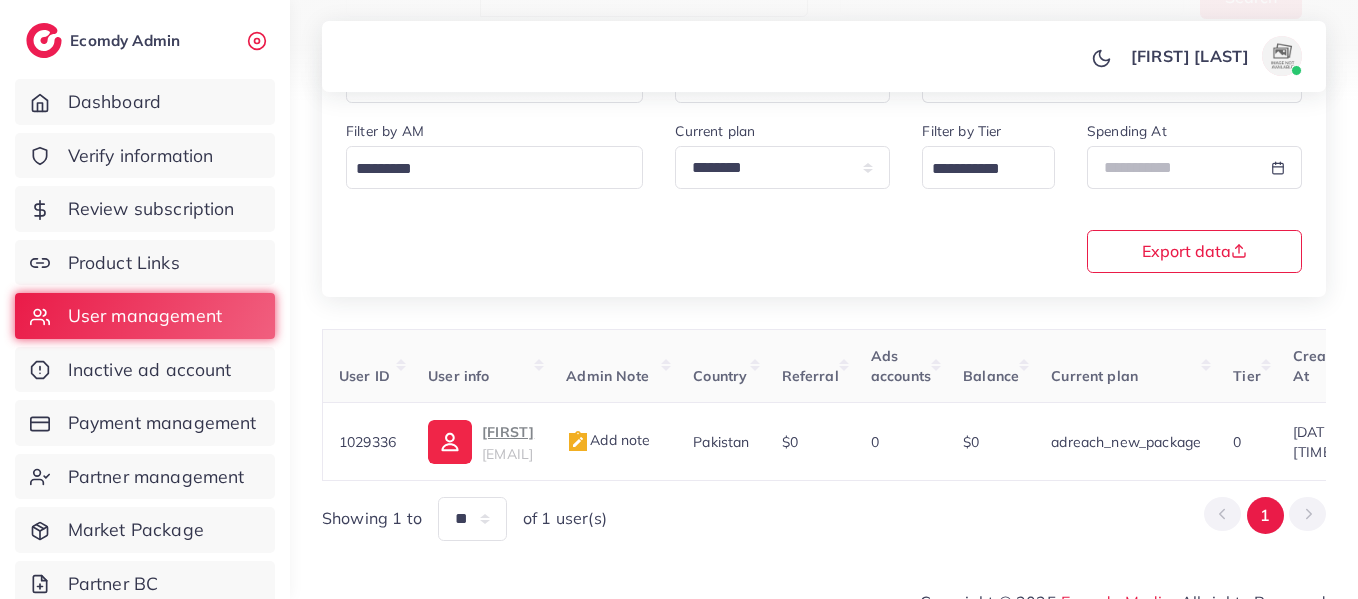 scroll, scrollTop: 358, scrollLeft: 0, axis: vertical 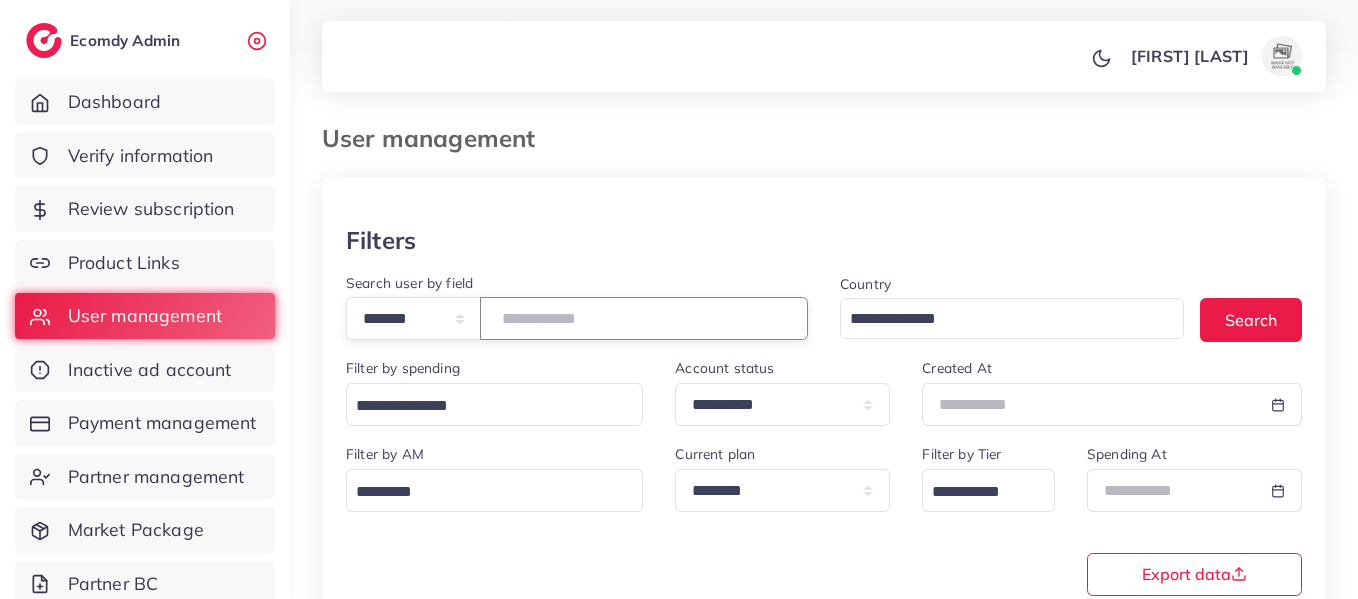 click on "*******" at bounding box center [644, 318] 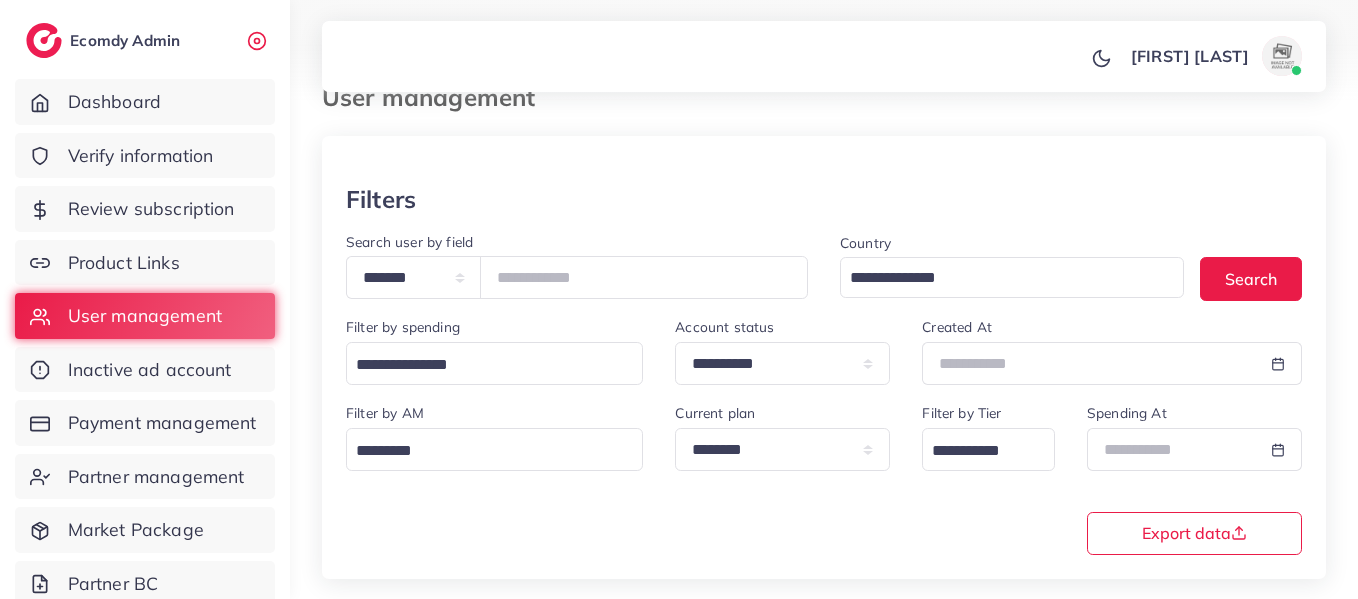 scroll, scrollTop: 18, scrollLeft: 0, axis: vertical 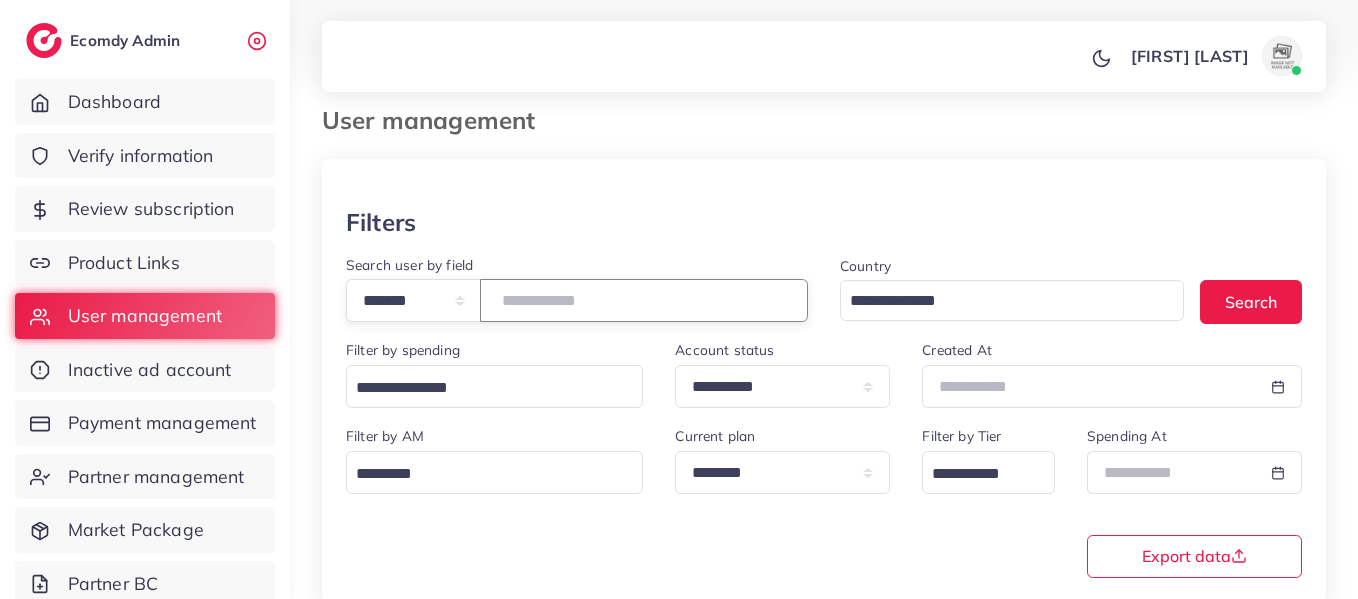 click on "*******" at bounding box center [644, 300] 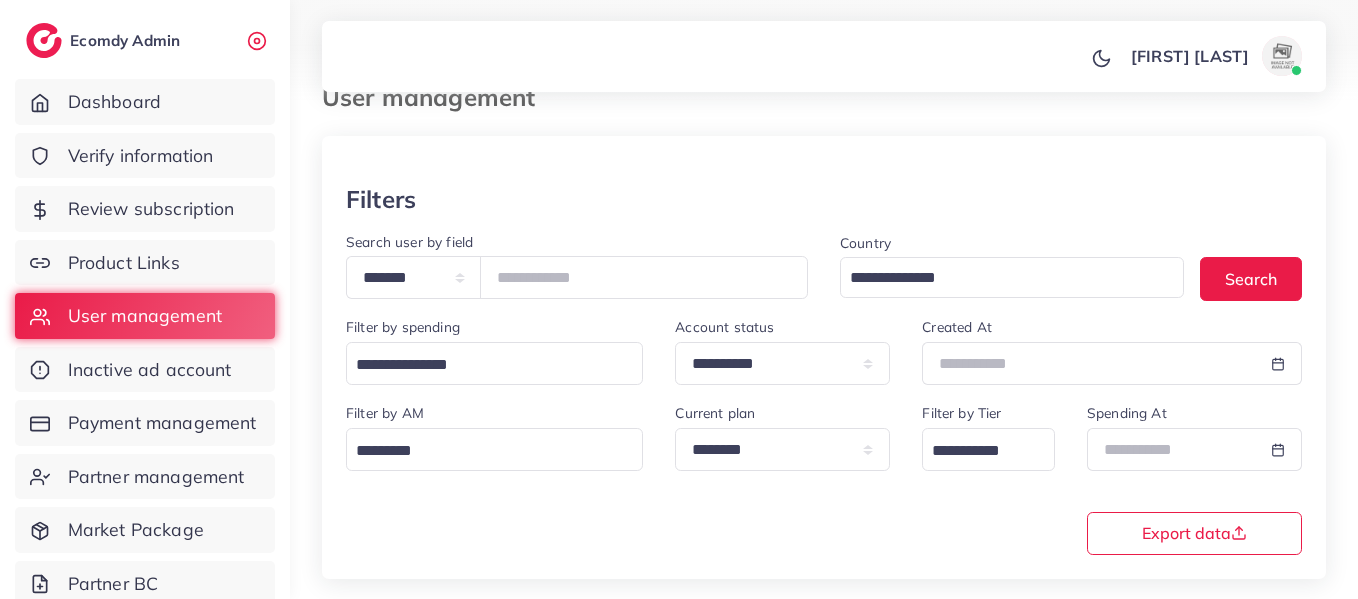 scroll, scrollTop: 0, scrollLeft: 0, axis: both 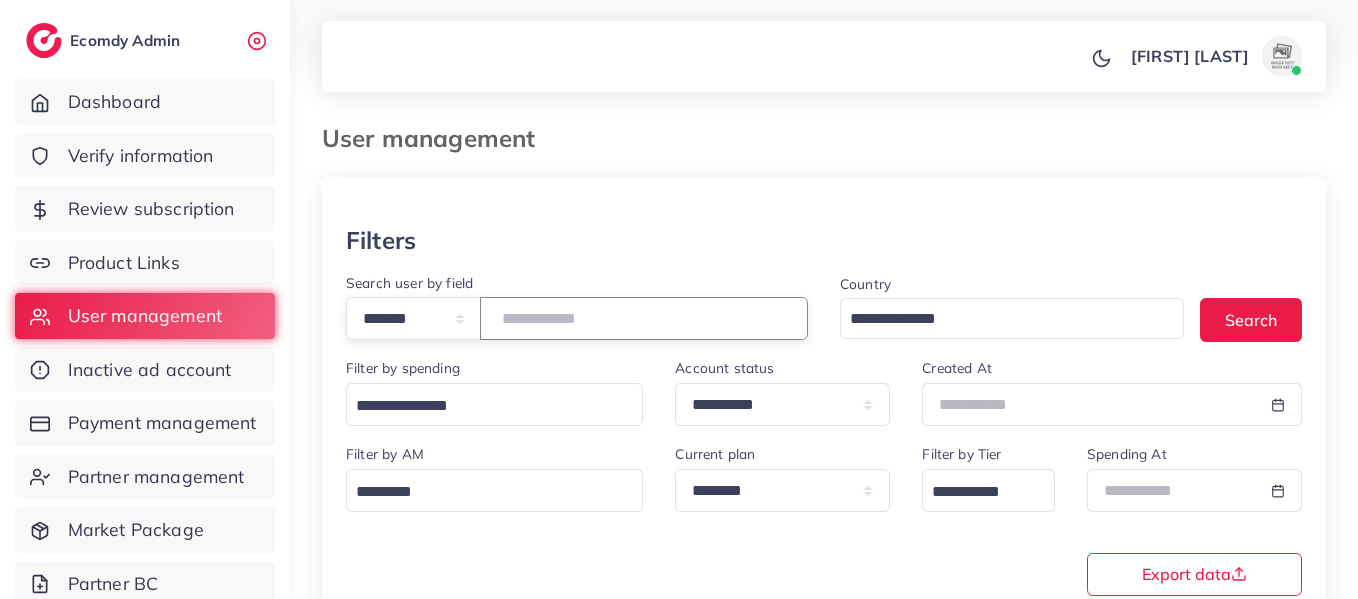 click on "*******" at bounding box center (644, 318) 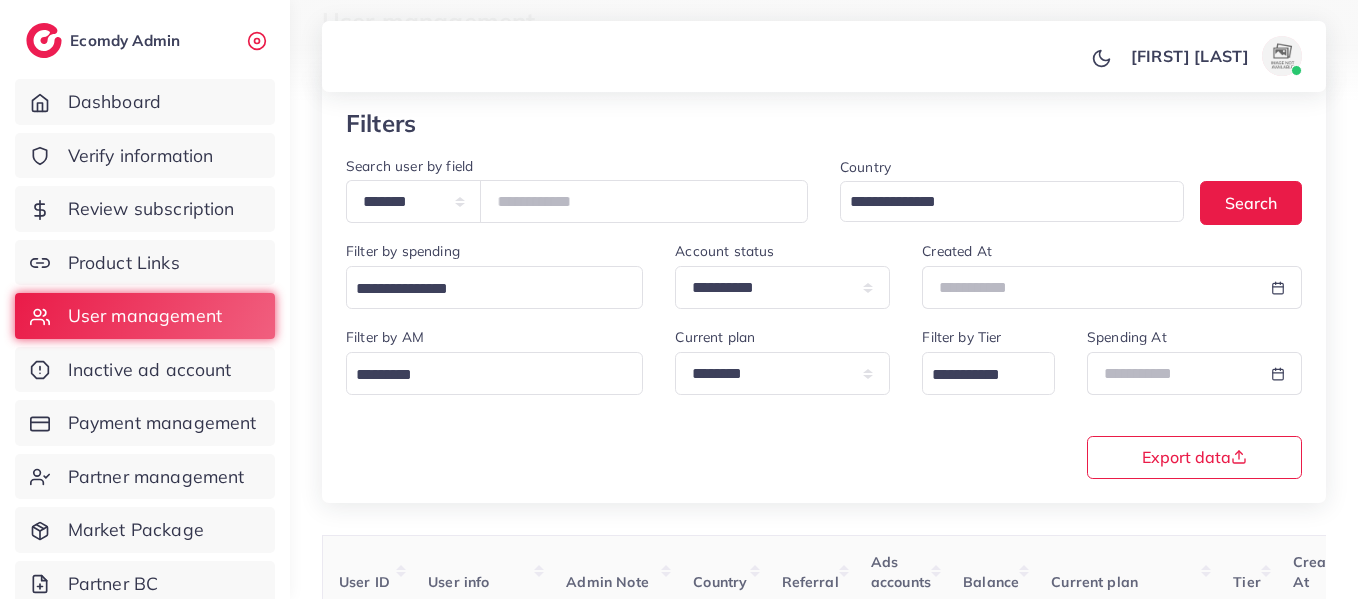 scroll, scrollTop: 0, scrollLeft: 0, axis: both 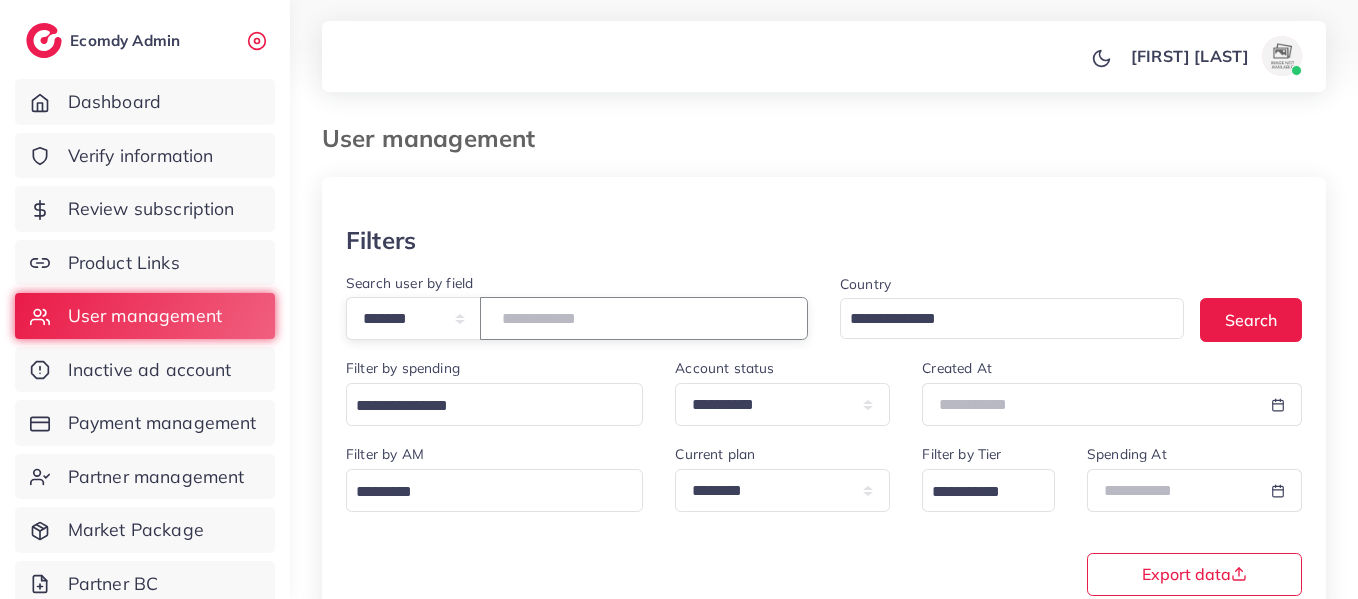 click on "*******" at bounding box center (644, 318) 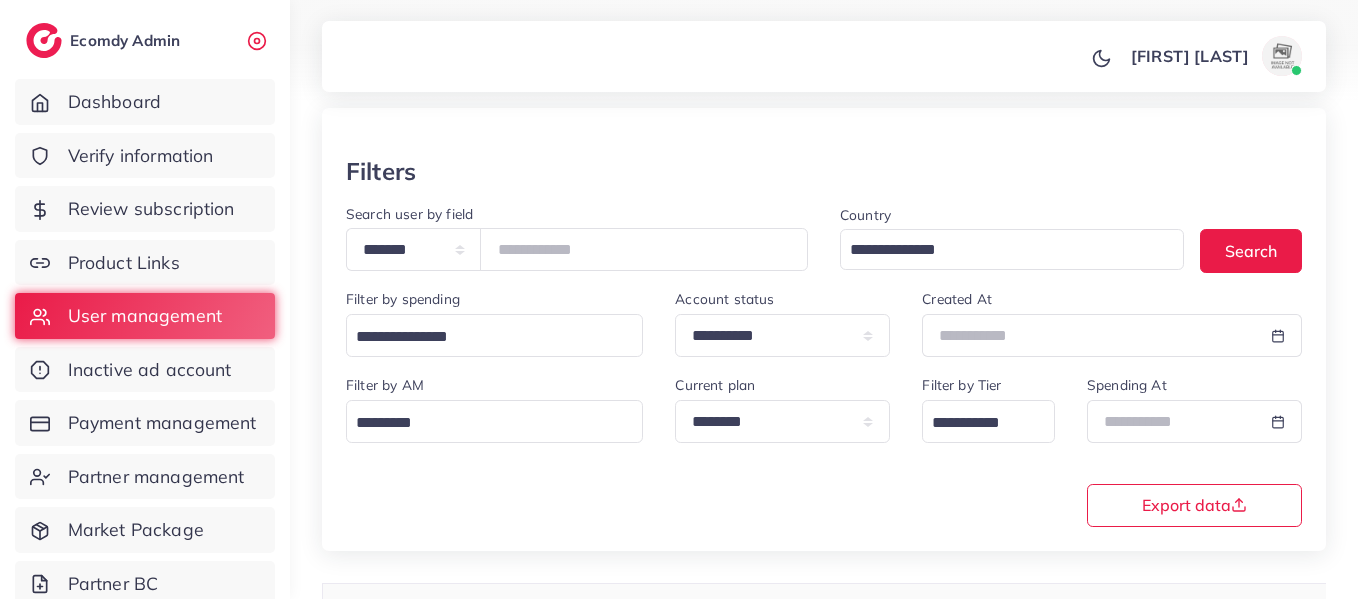 scroll, scrollTop: 0, scrollLeft: 0, axis: both 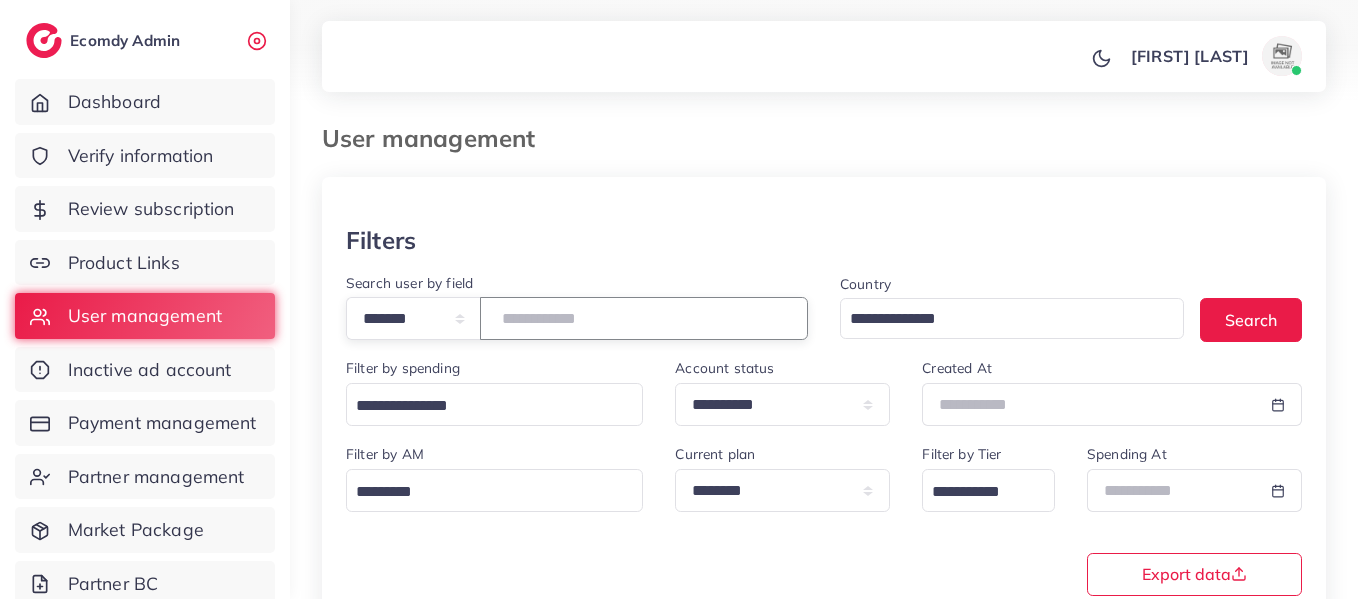 click on "*******" at bounding box center (644, 318) 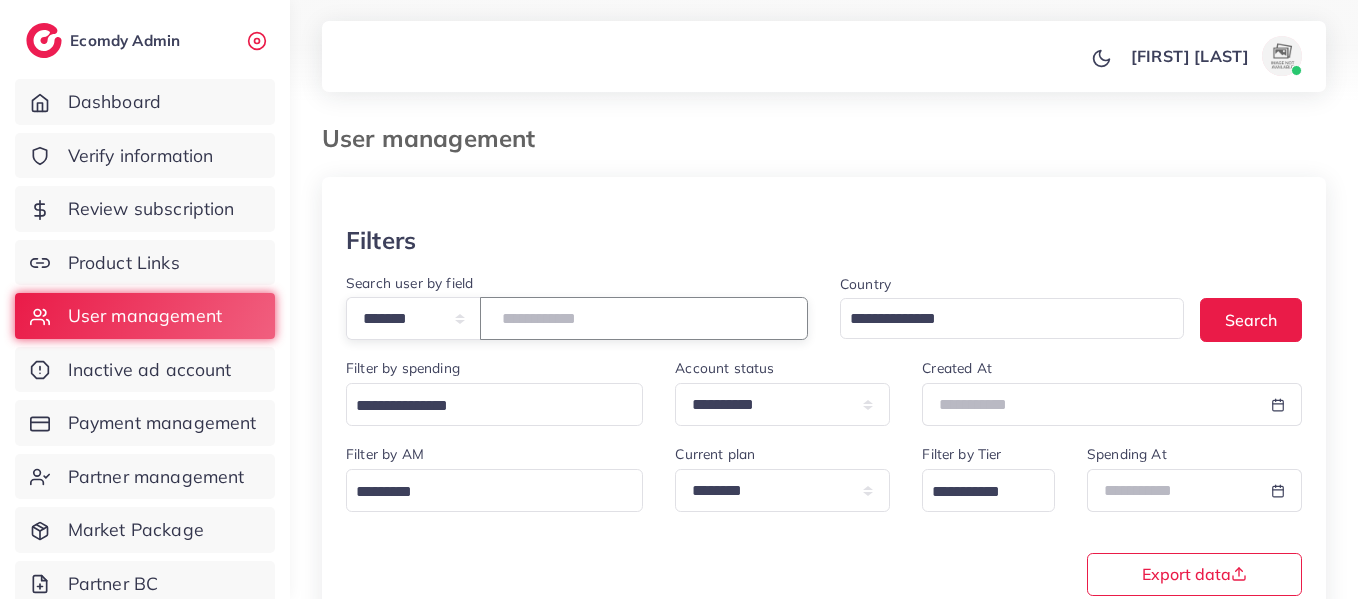 click on "*******" at bounding box center [644, 318] 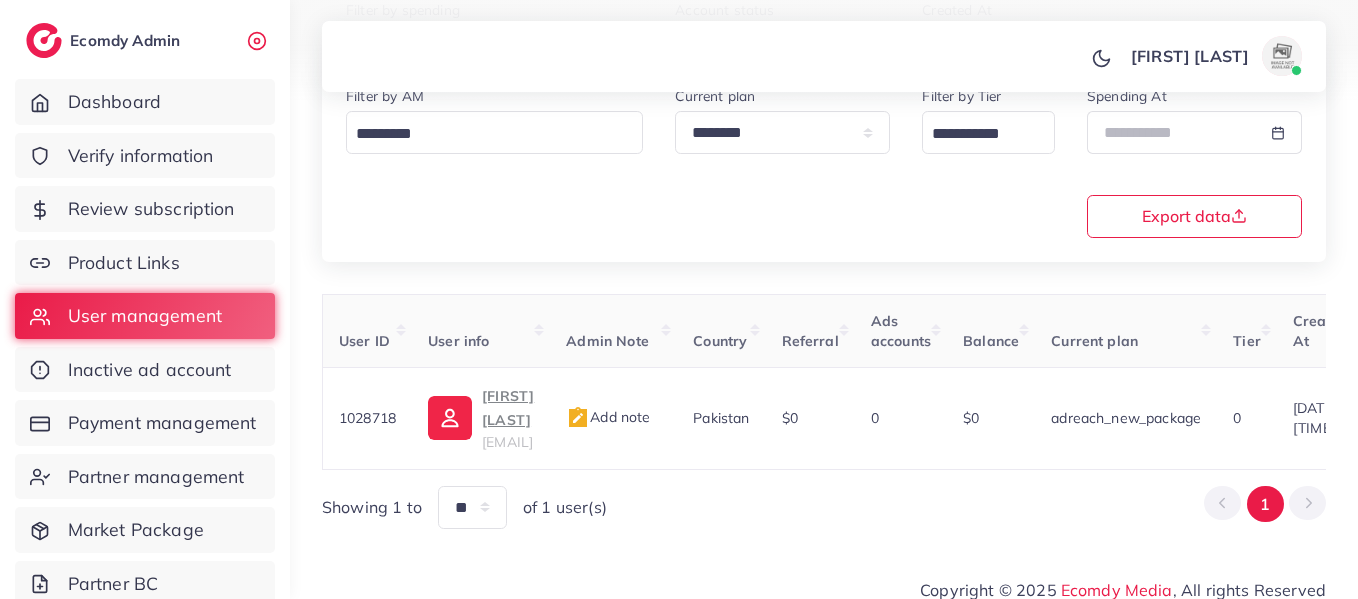 scroll, scrollTop: 0, scrollLeft: 0, axis: both 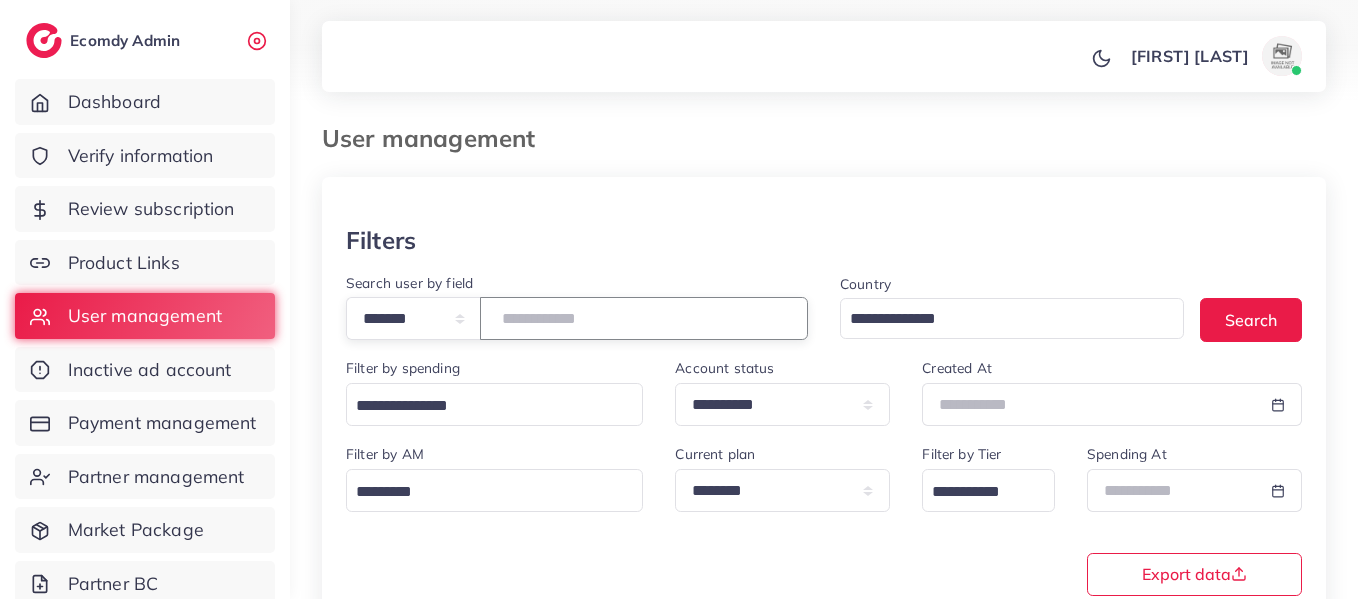 click on "*******" at bounding box center (644, 318) 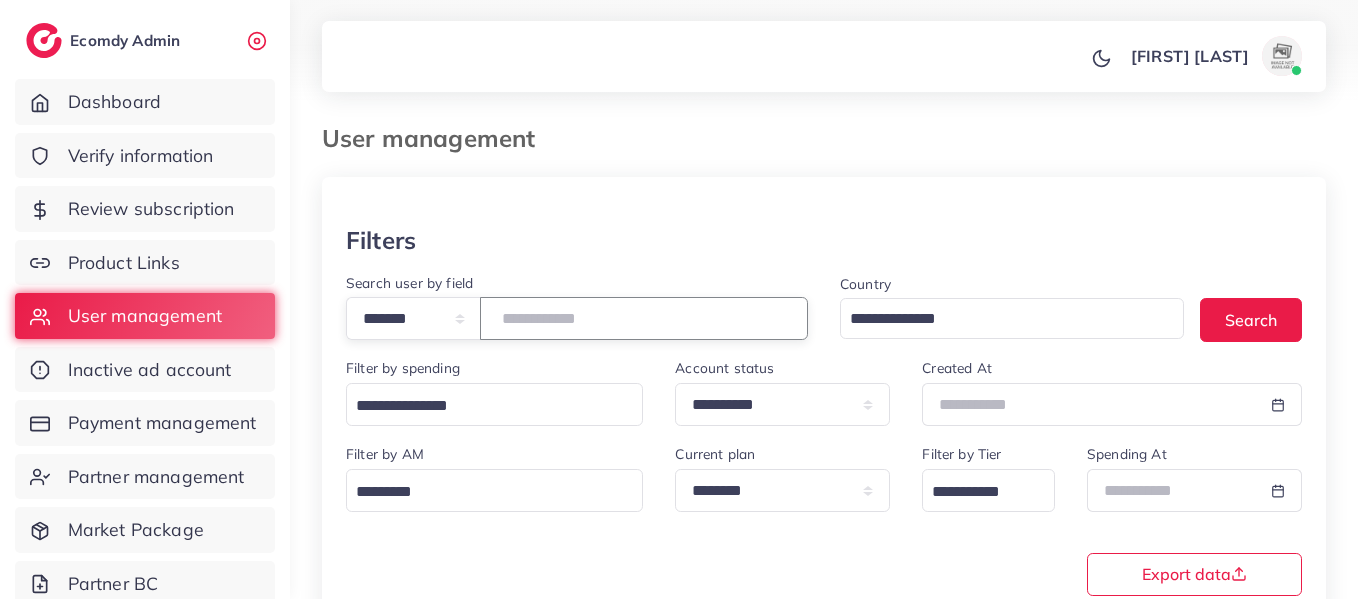 click on "*******" at bounding box center [644, 318] 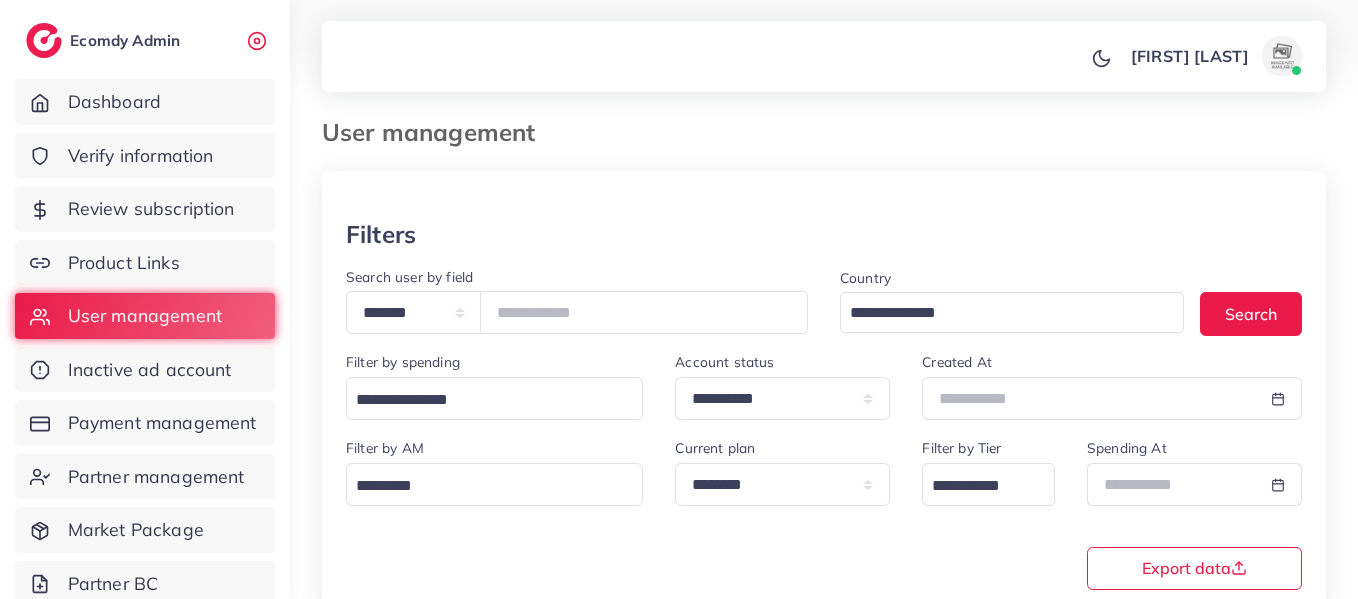 scroll, scrollTop: 0, scrollLeft: 0, axis: both 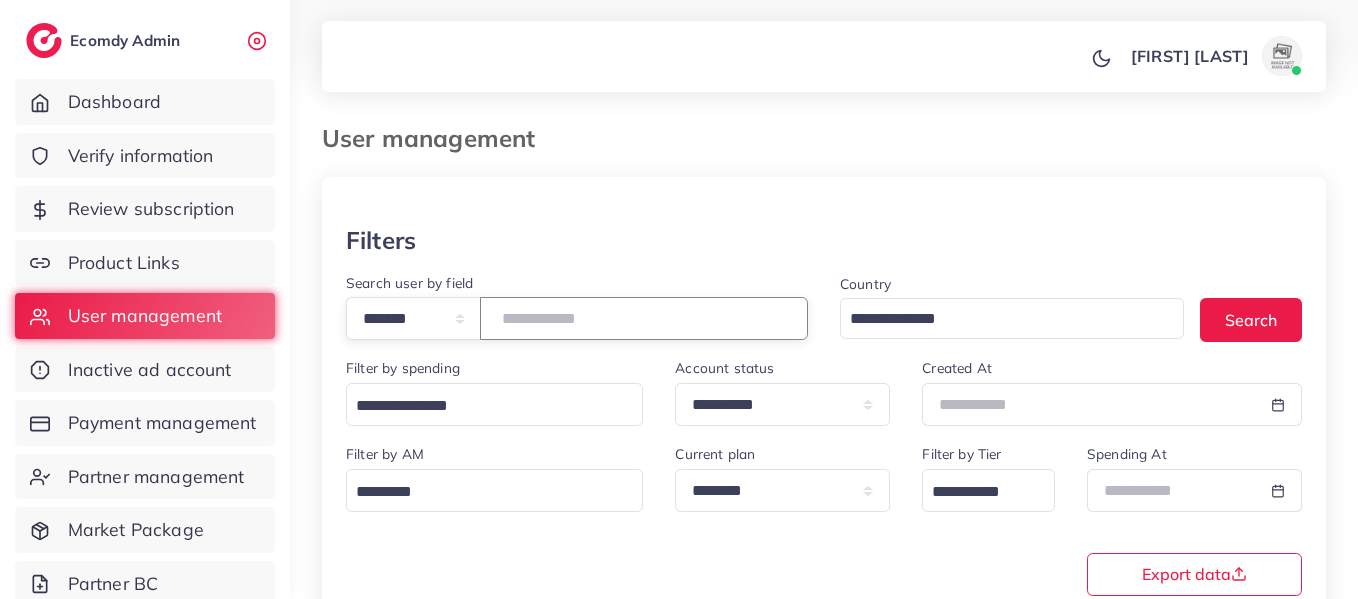click on "*******" at bounding box center [644, 318] 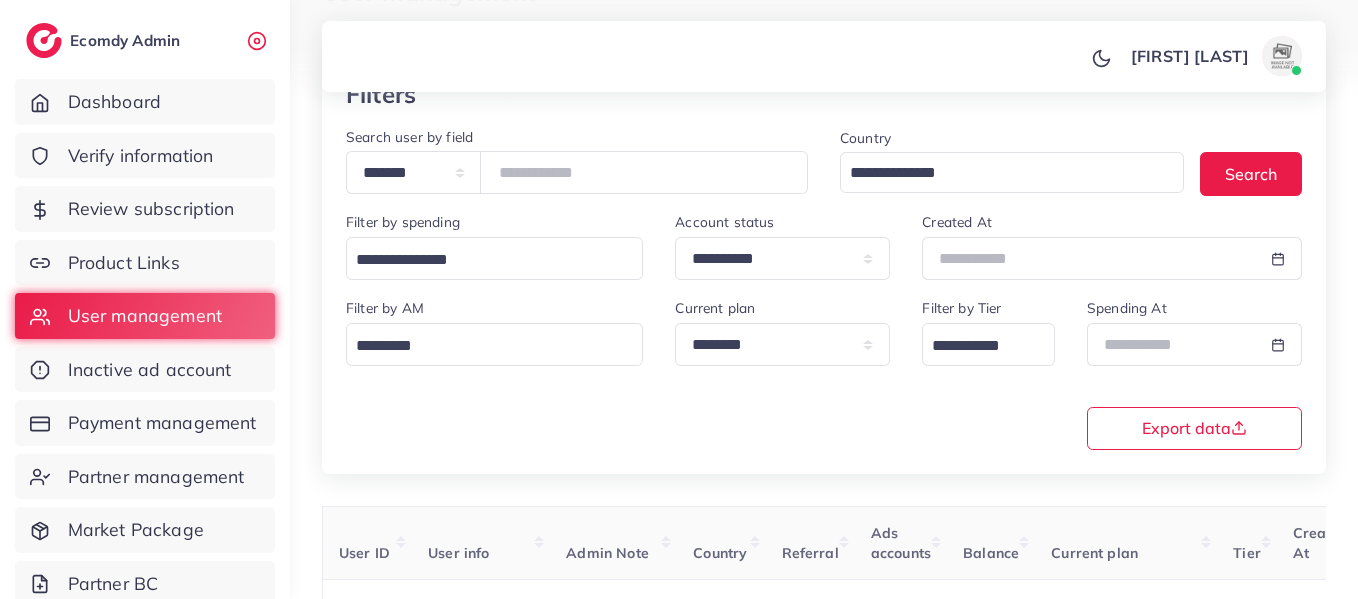 scroll, scrollTop: 0, scrollLeft: 0, axis: both 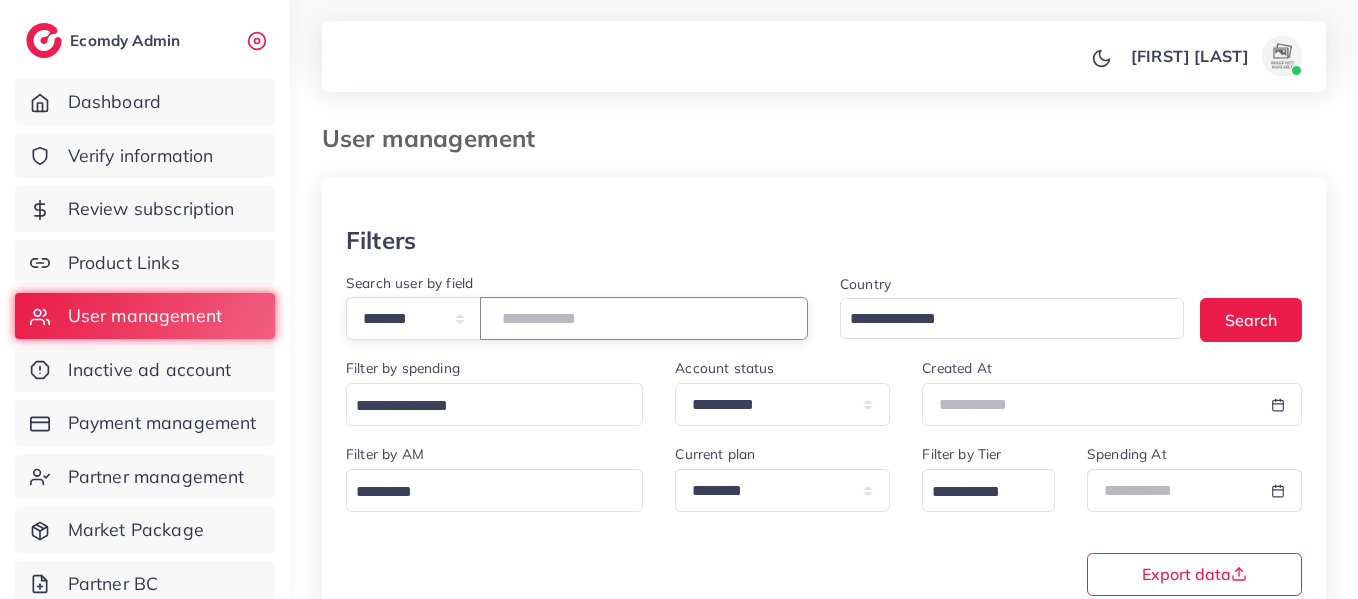 click on "*******" at bounding box center [644, 318] 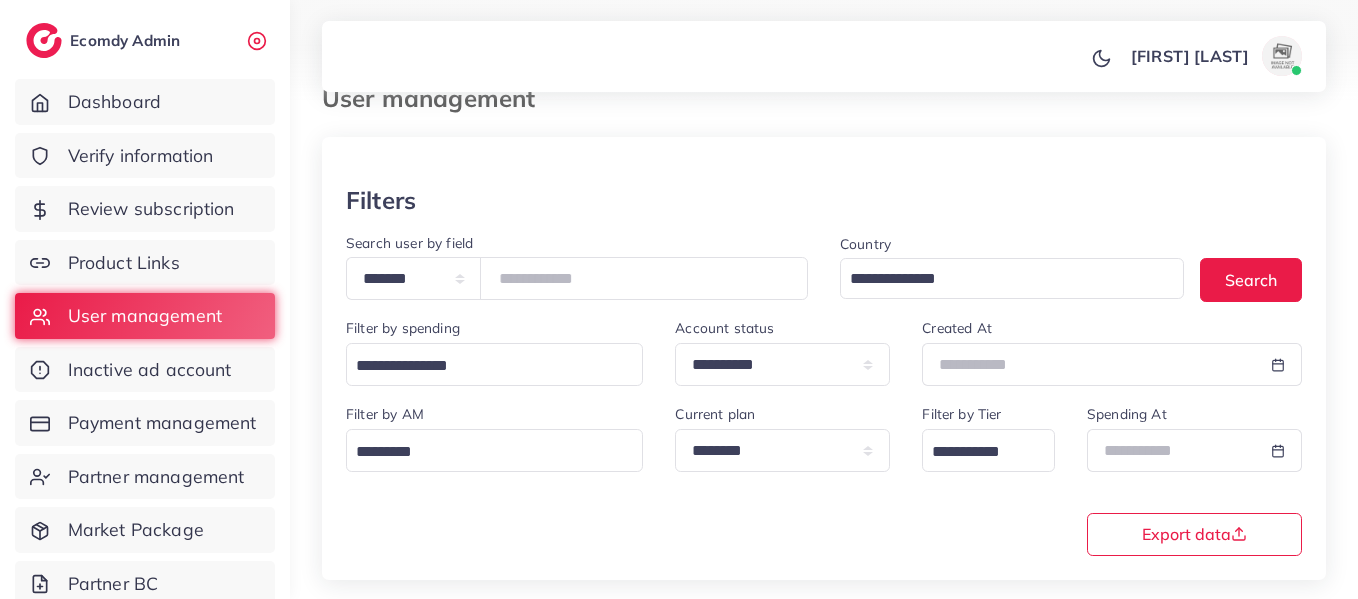 scroll, scrollTop: 0, scrollLeft: 0, axis: both 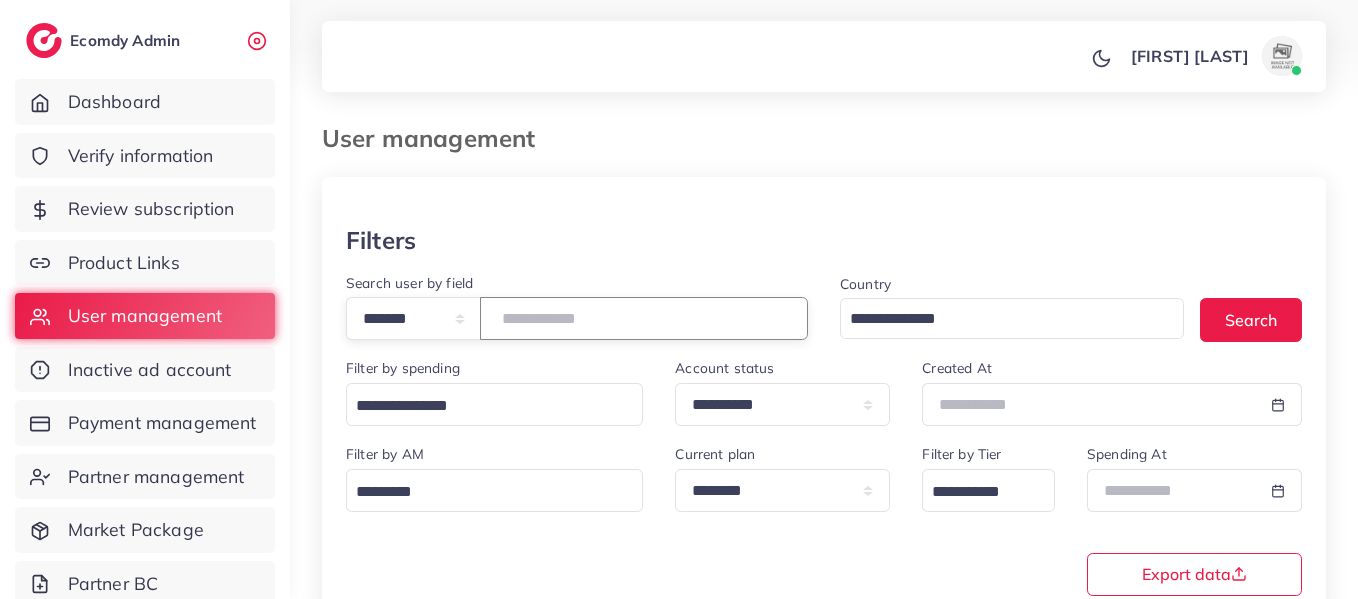 click on "*******" at bounding box center (644, 318) 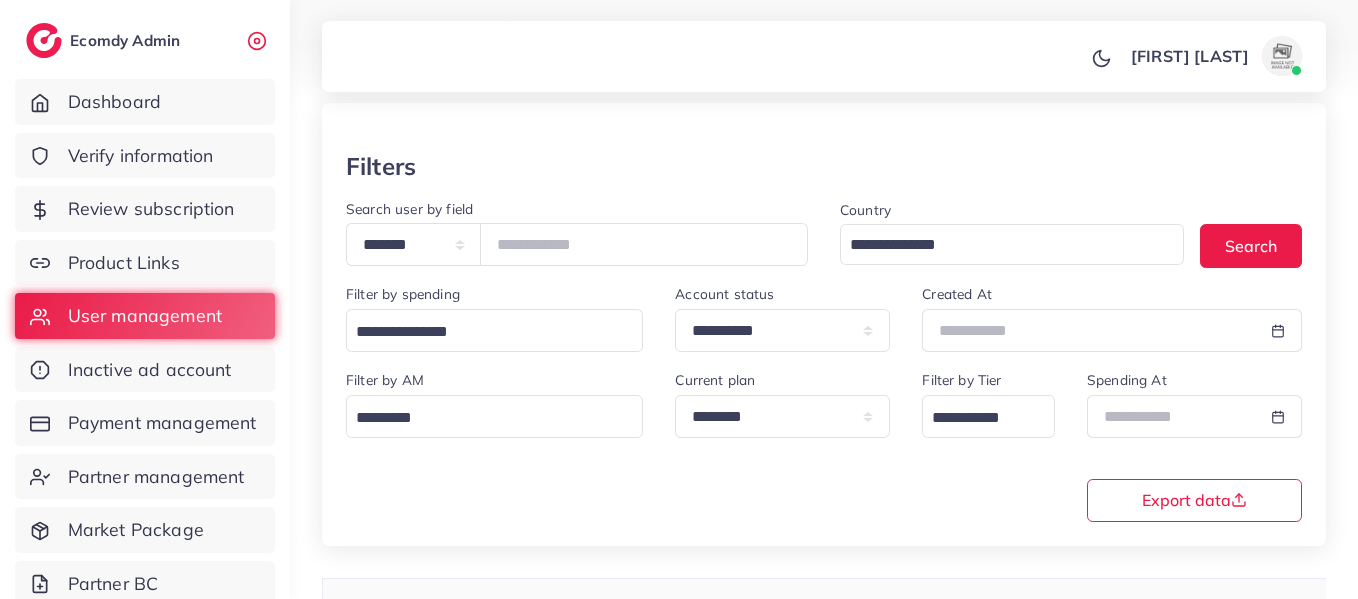 scroll, scrollTop: 0, scrollLeft: 0, axis: both 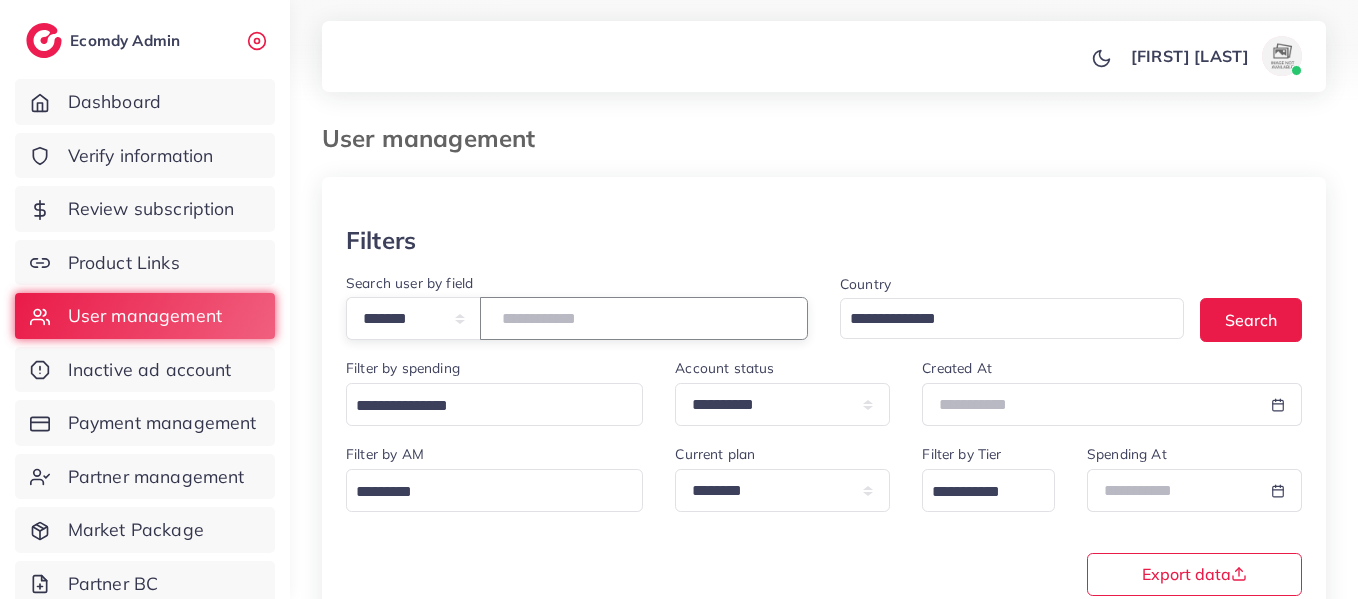 click on "*******" at bounding box center [644, 318] 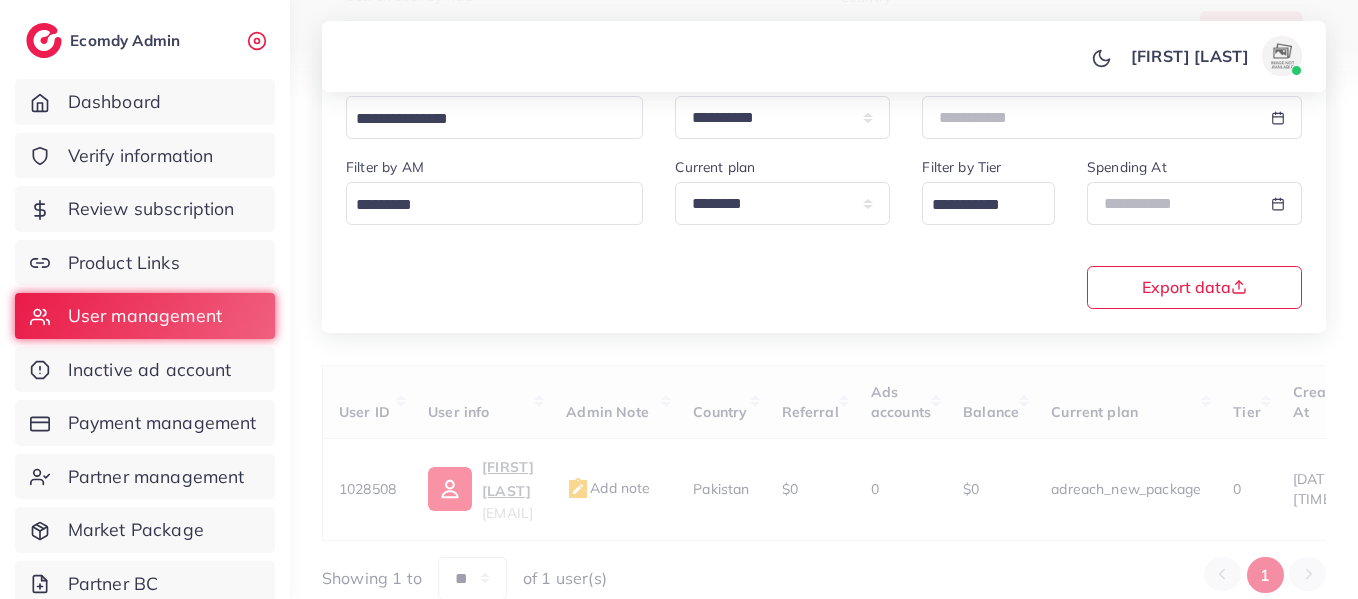 scroll, scrollTop: 291, scrollLeft: 0, axis: vertical 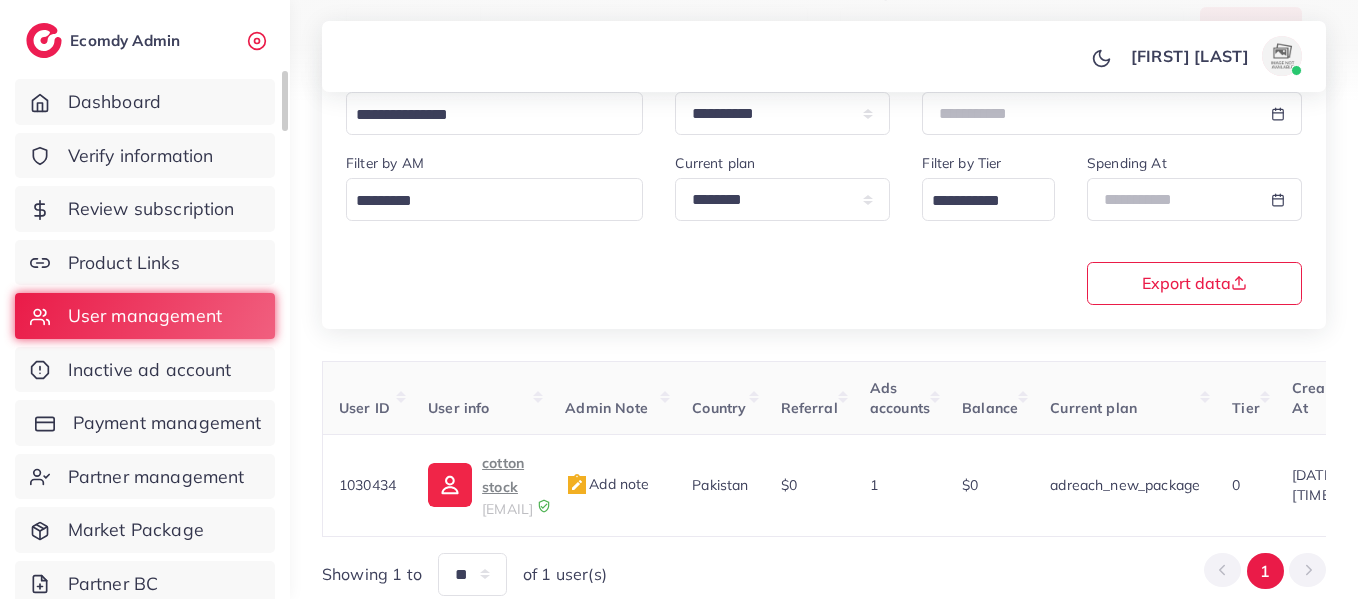 click on "Payment management" at bounding box center (167, 423) 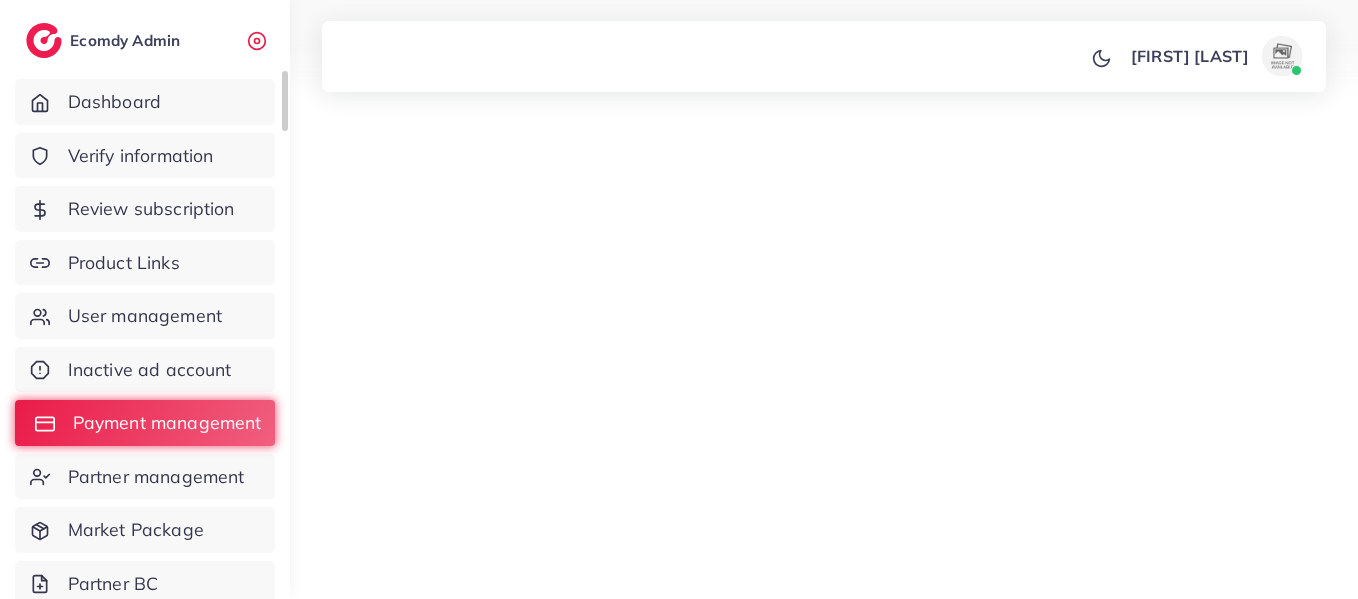 scroll, scrollTop: 0, scrollLeft: 0, axis: both 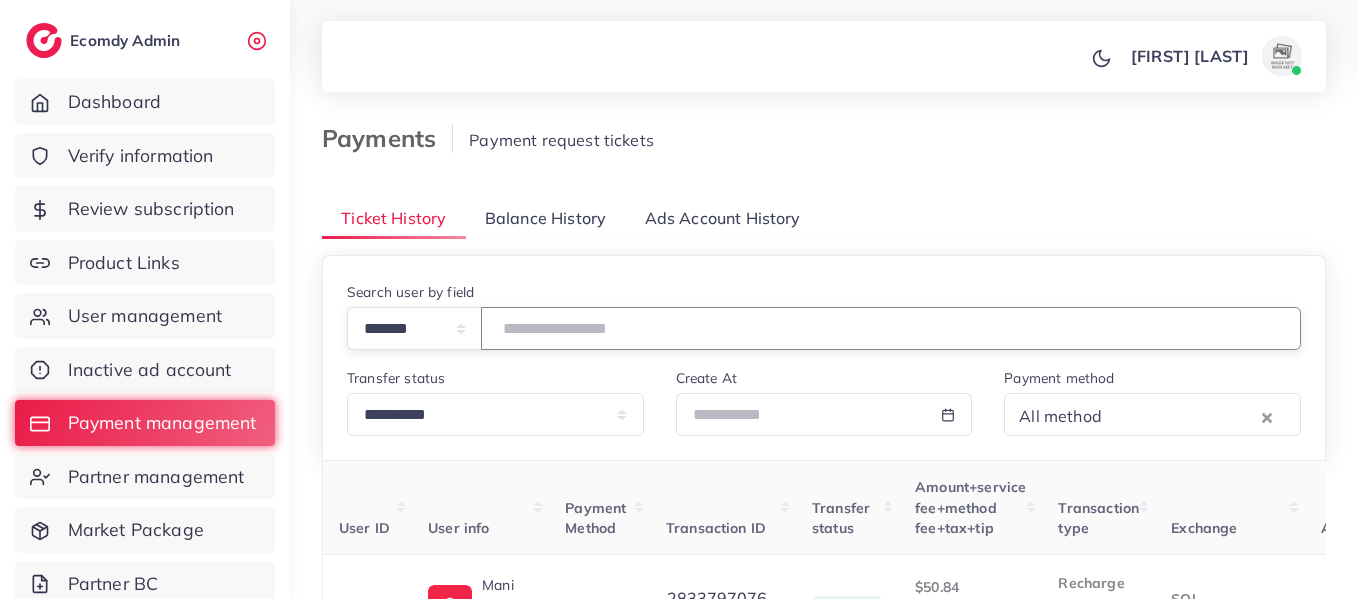 click at bounding box center (891, 328) 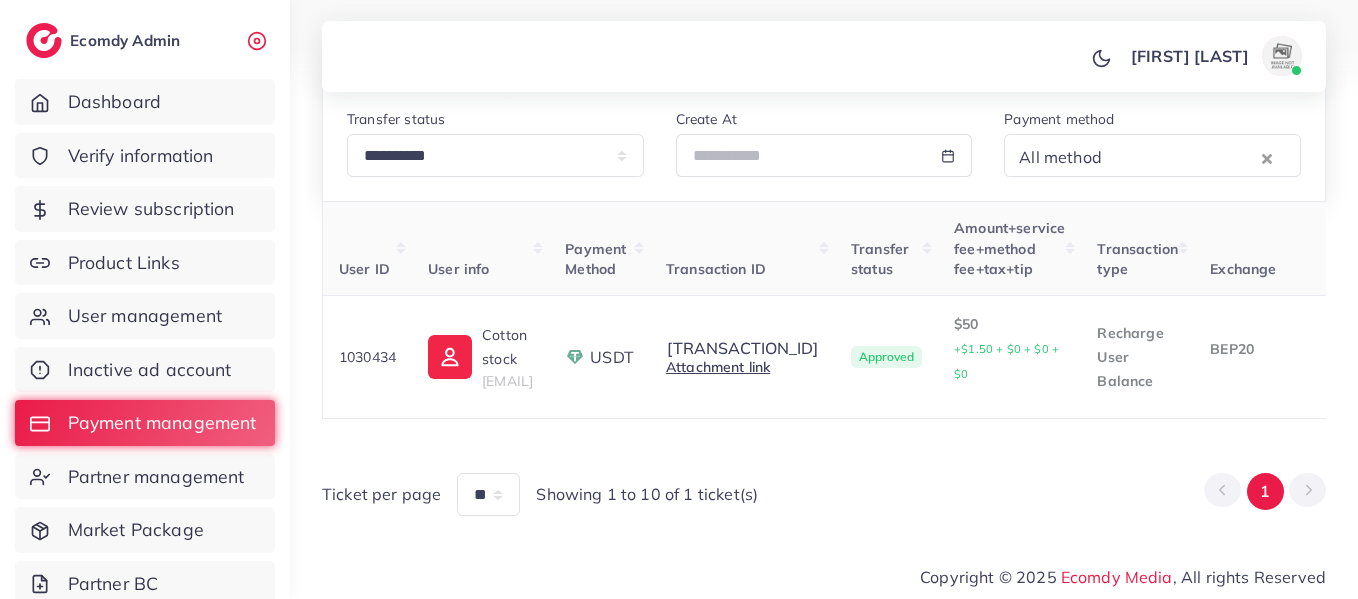 scroll, scrollTop: 262, scrollLeft: 0, axis: vertical 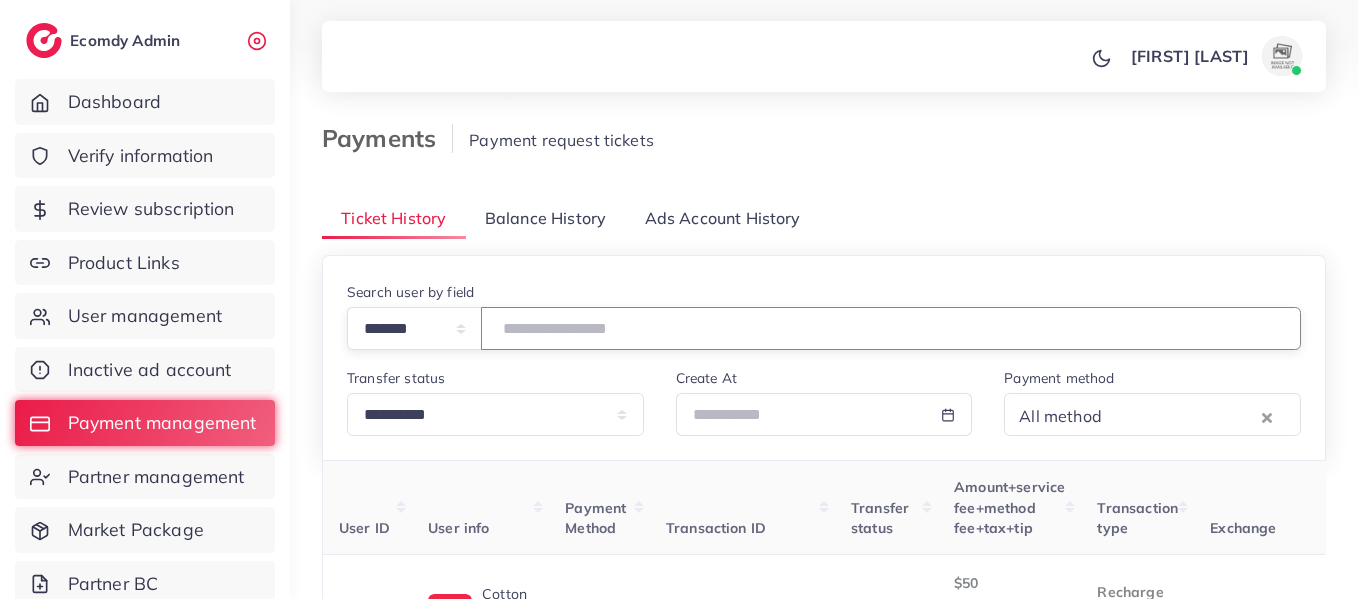 click on "*******" at bounding box center (891, 328) 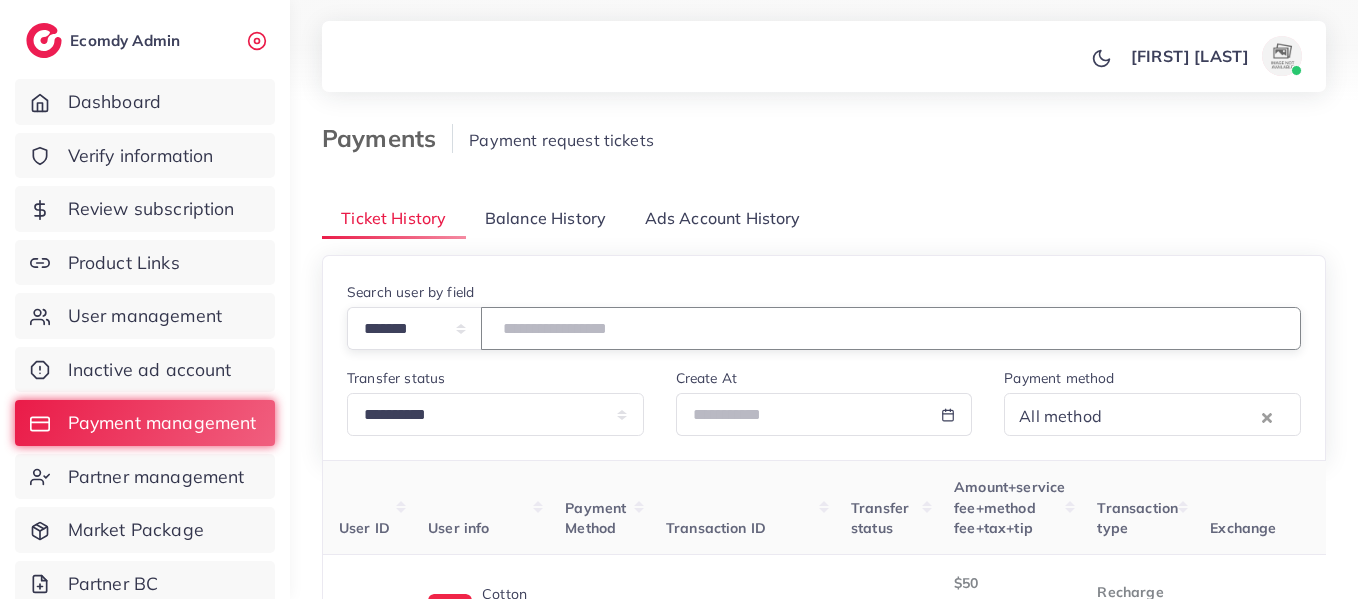 click on "*******" at bounding box center [891, 328] 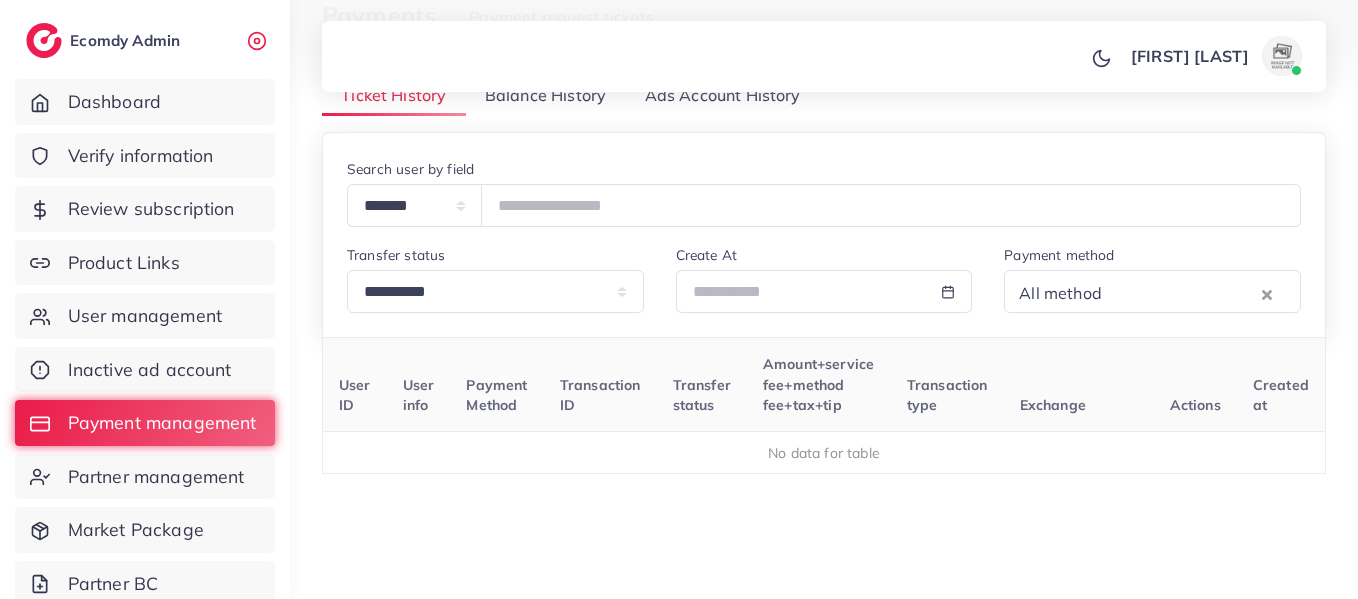 scroll, scrollTop: 0, scrollLeft: 0, axis: both 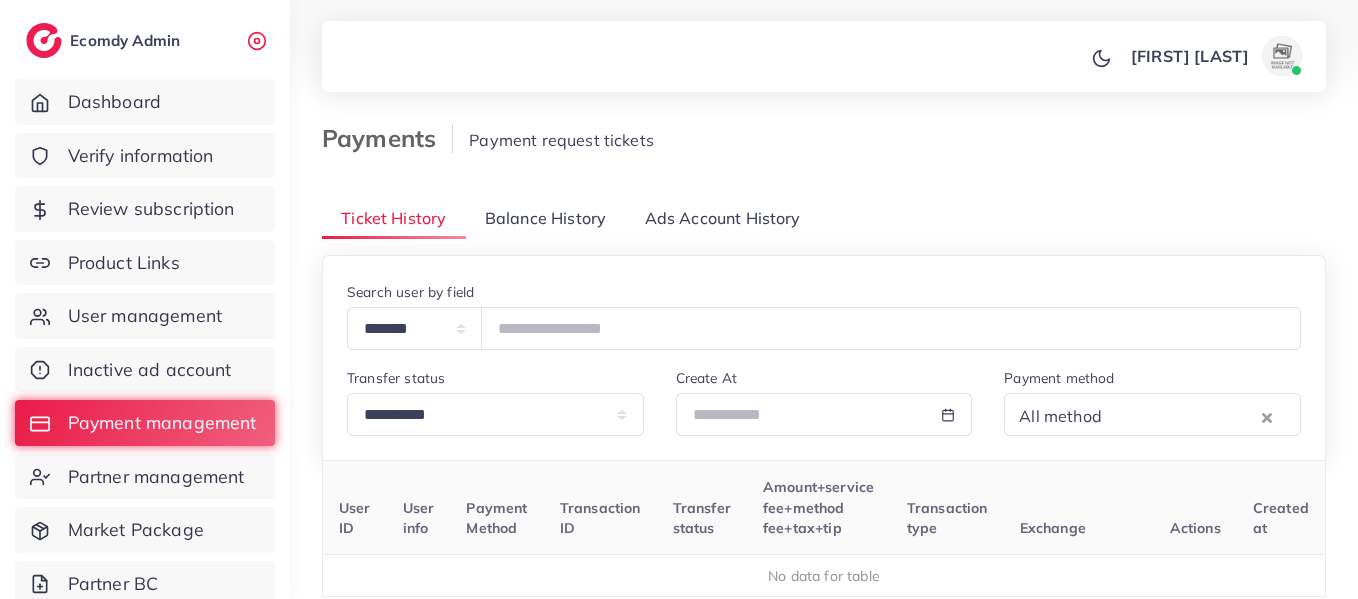 click on "Balance History" at bounding box center [545, 218] 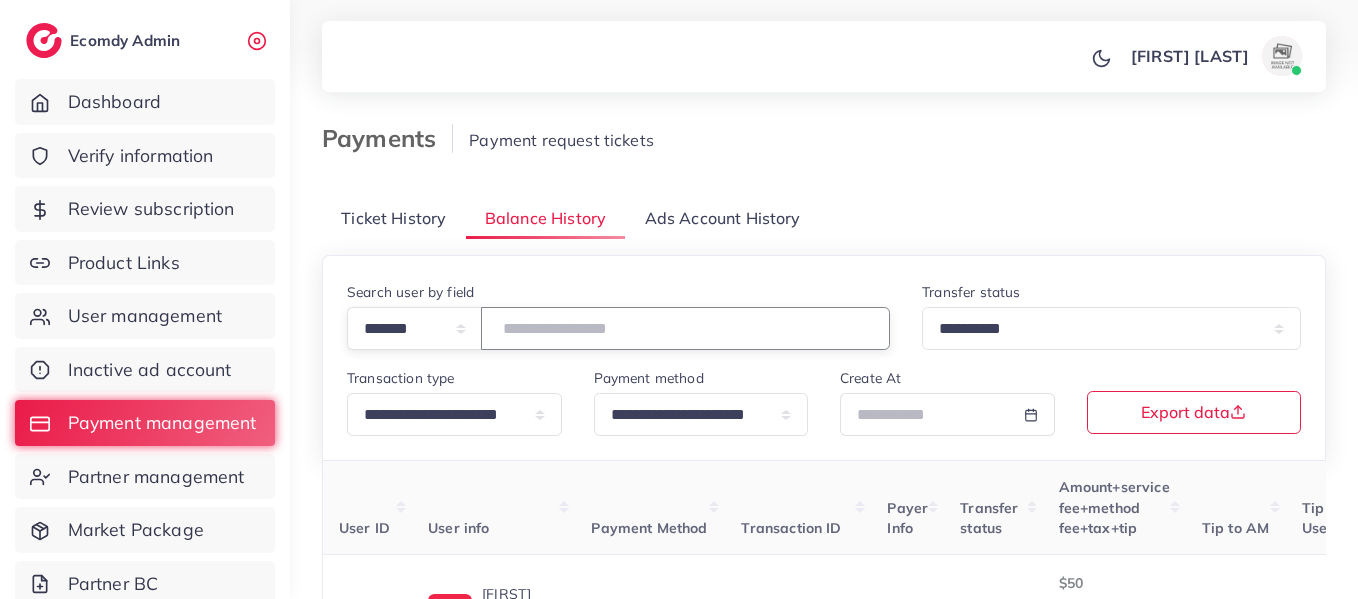 click at bounding box center (685, 328) 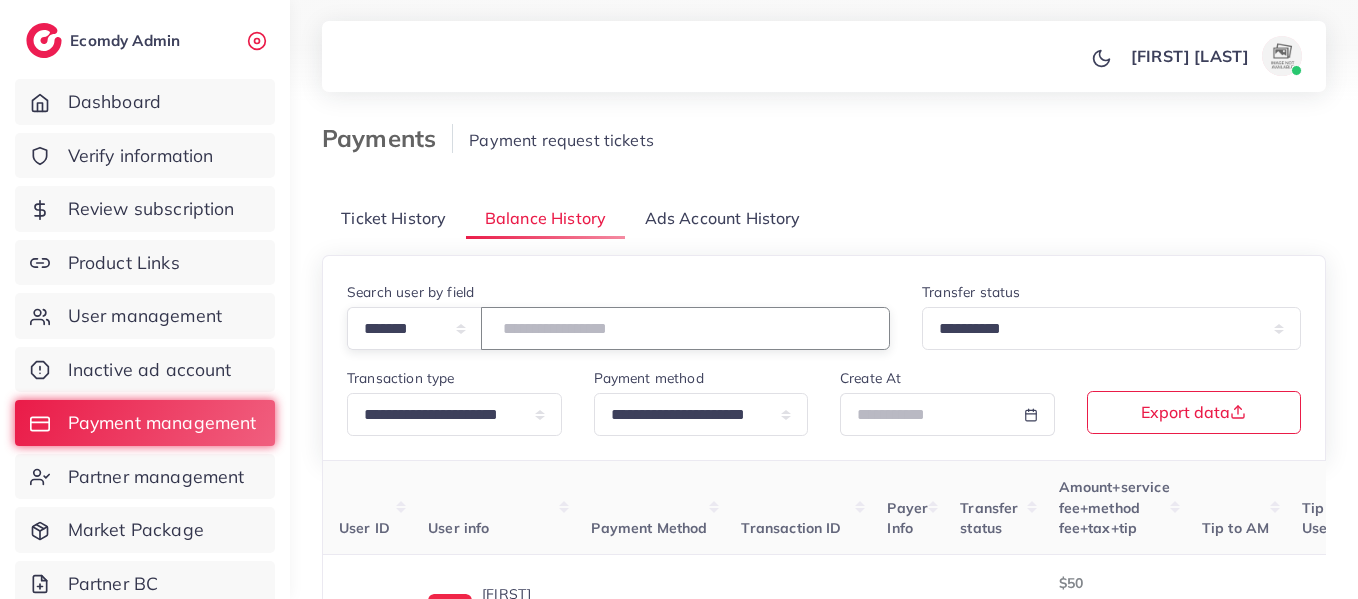 paste on "*******" 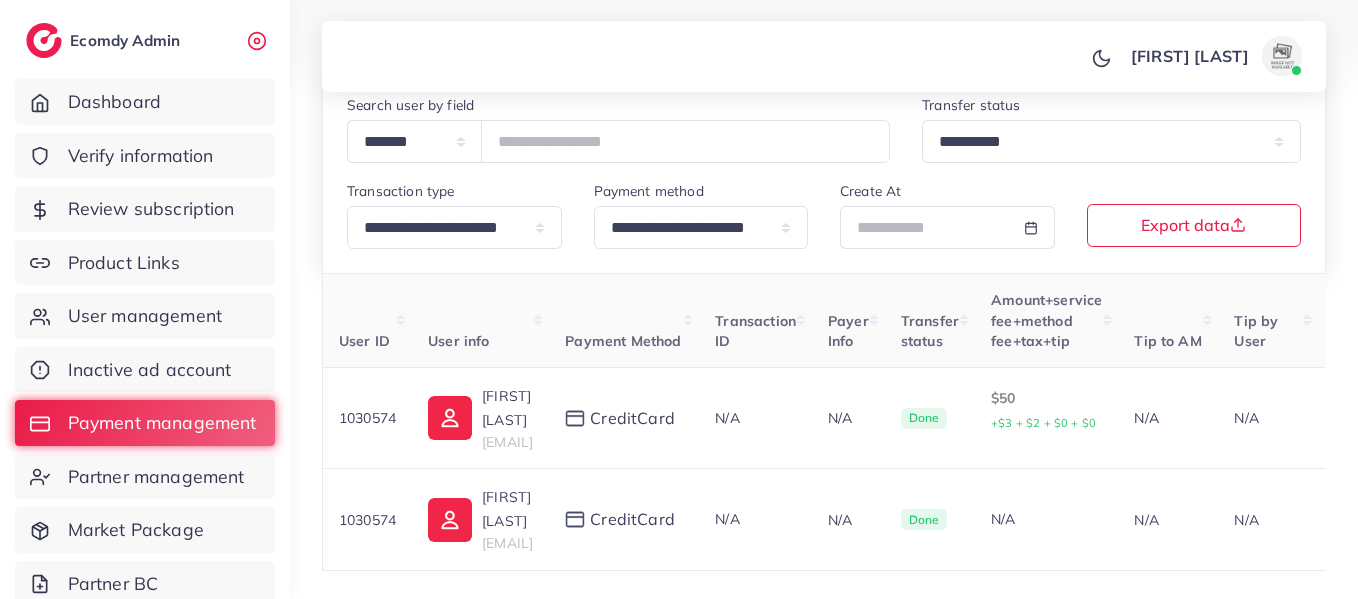 scroll, scrollTop: 298, scrollLeft: 0, axis: vertical 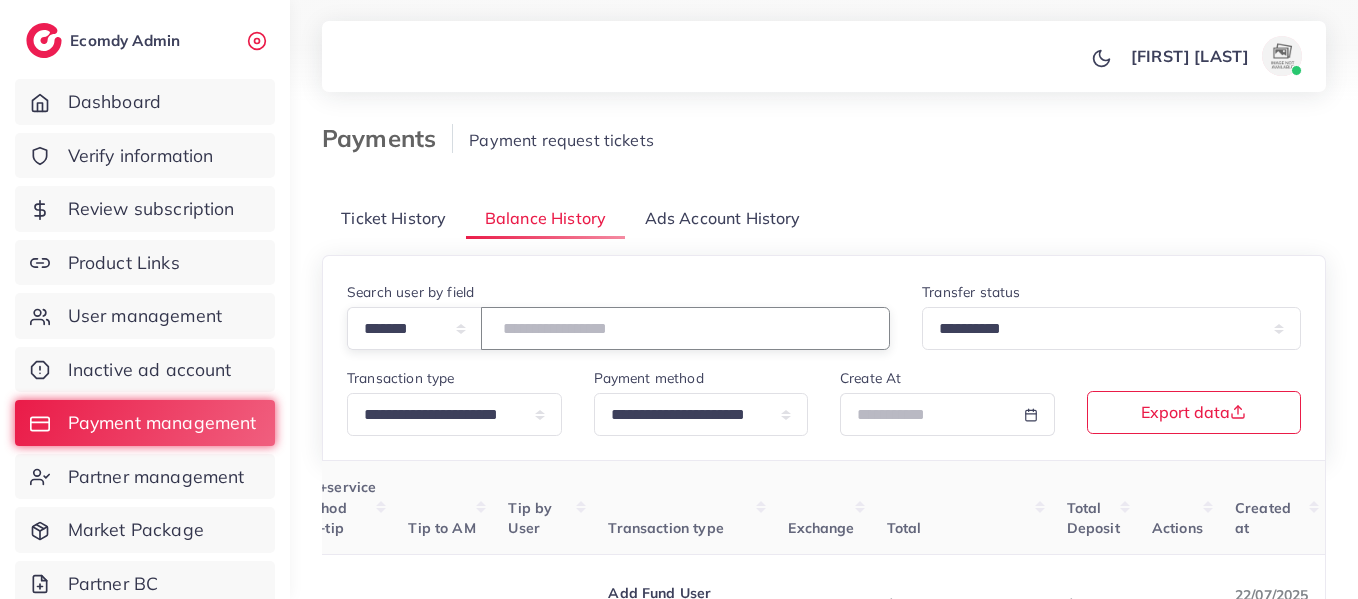 click on "*******" at bounding box center (685, 328) 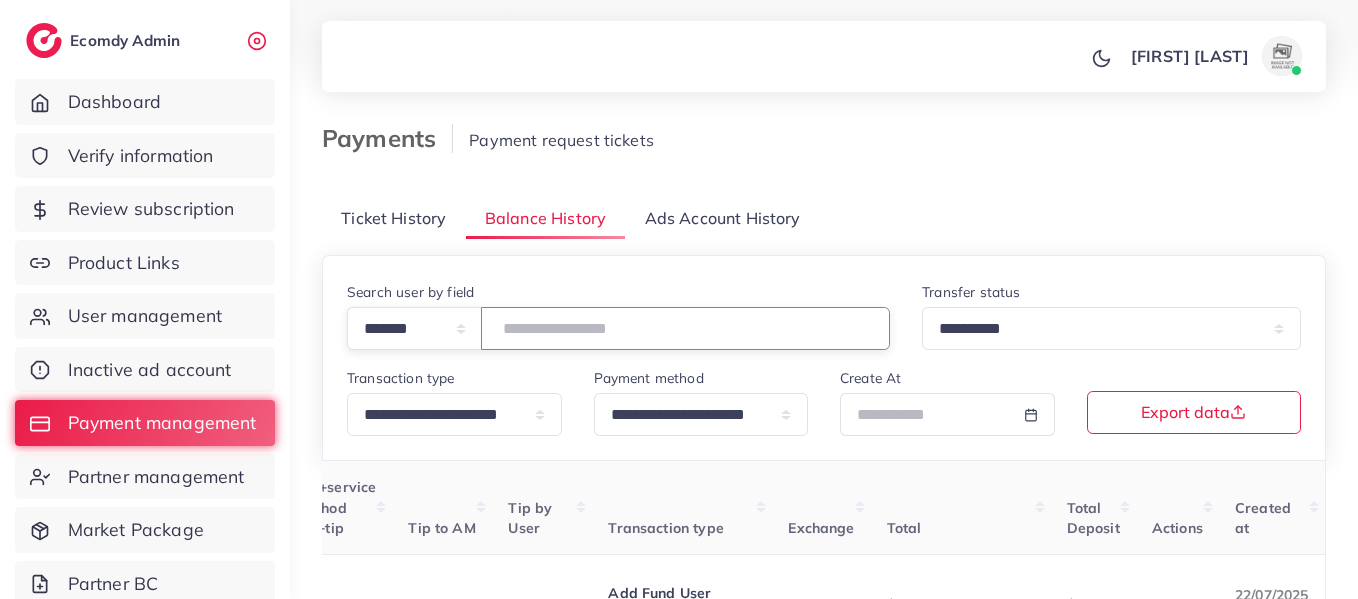 click on "*******" at bounding box center (685, 328) 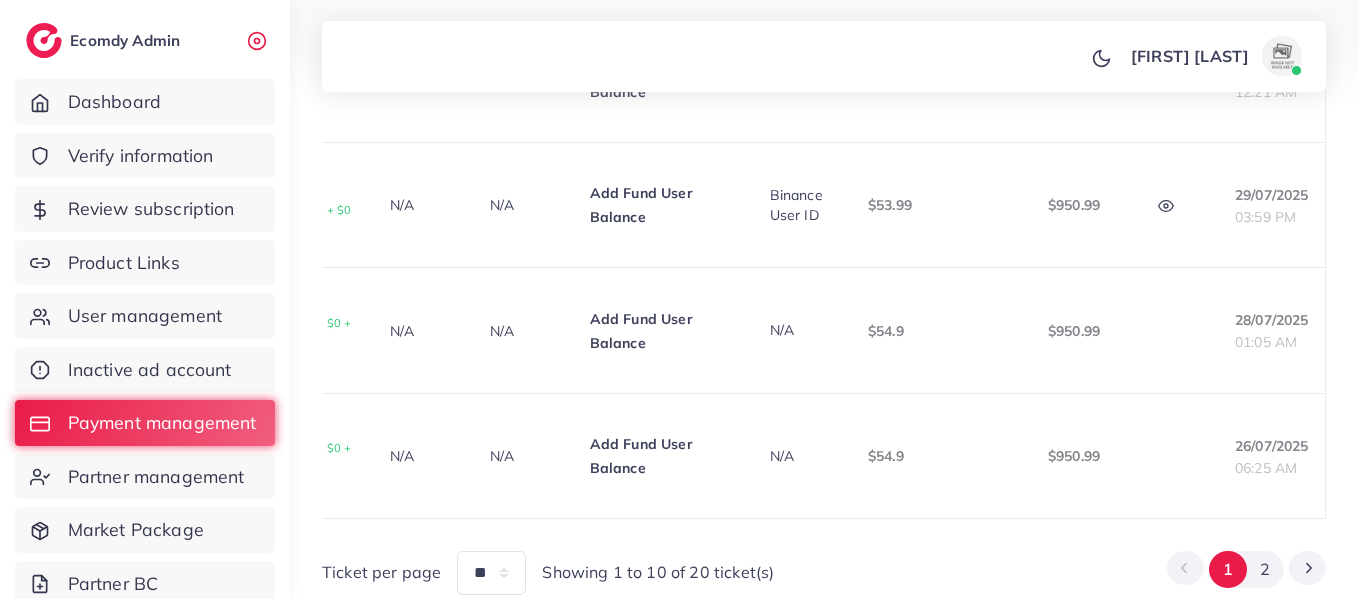 scroll, scrollTop: 1292, scrollLeft: 0, axis: vertical 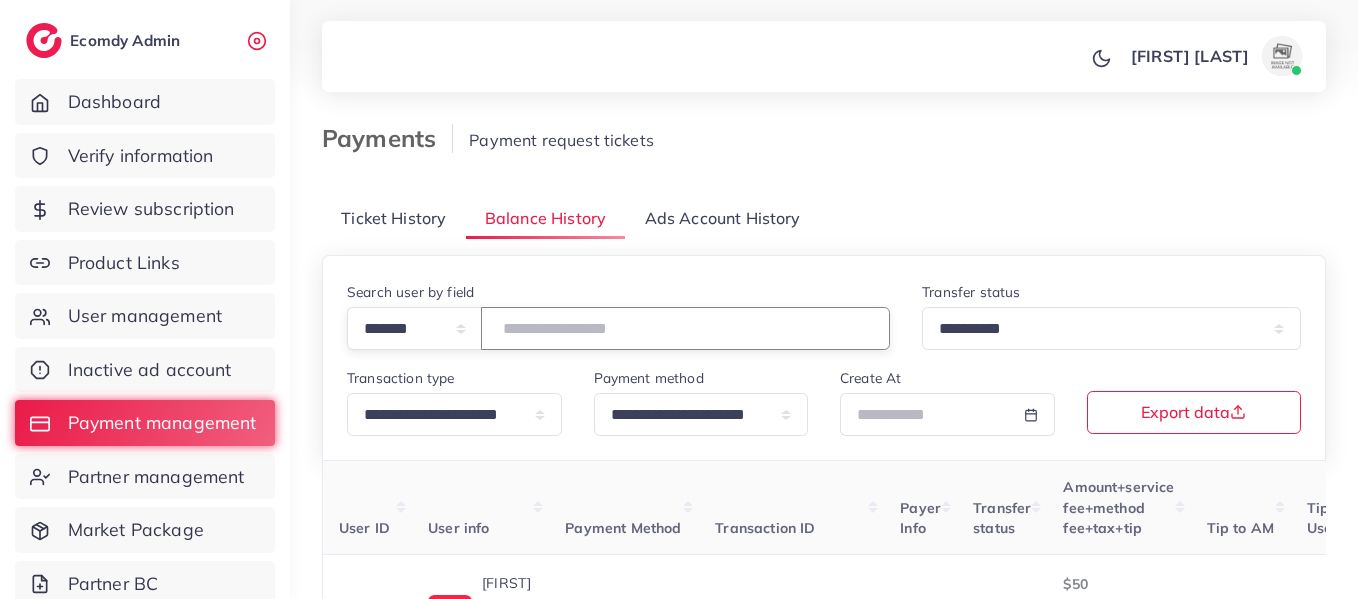click on "*******" at bounding box center [685, 328] 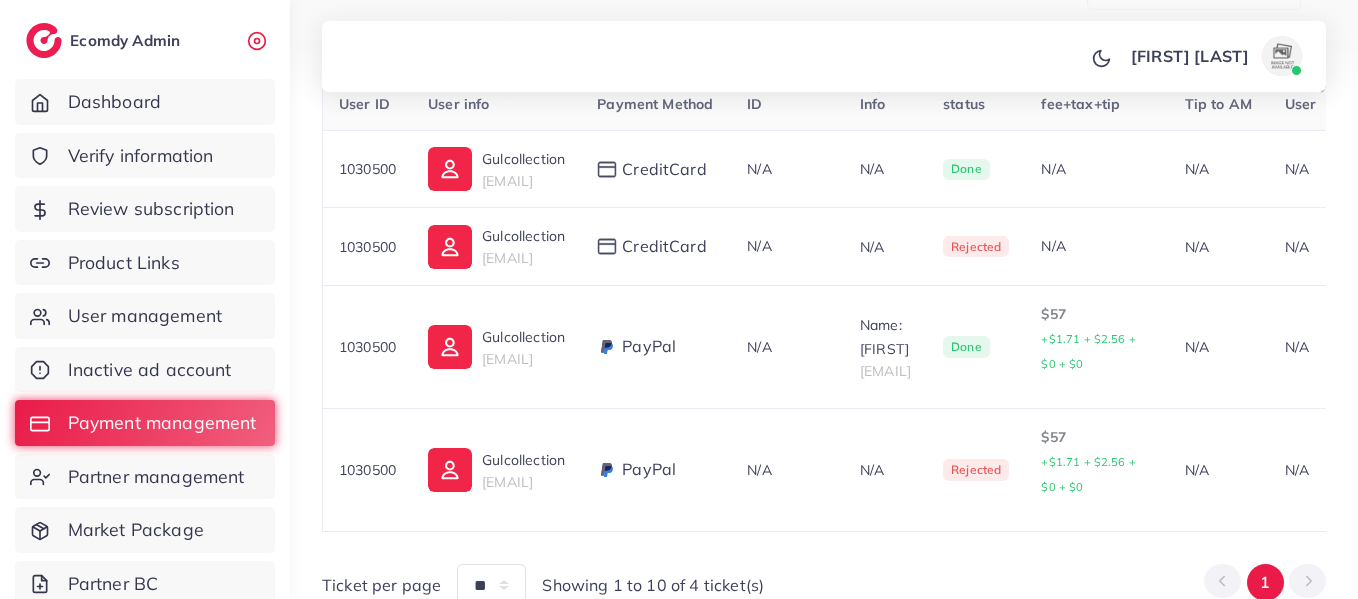 scroll, scrollTop: 347, scrollLeft: 0, axis: vertical 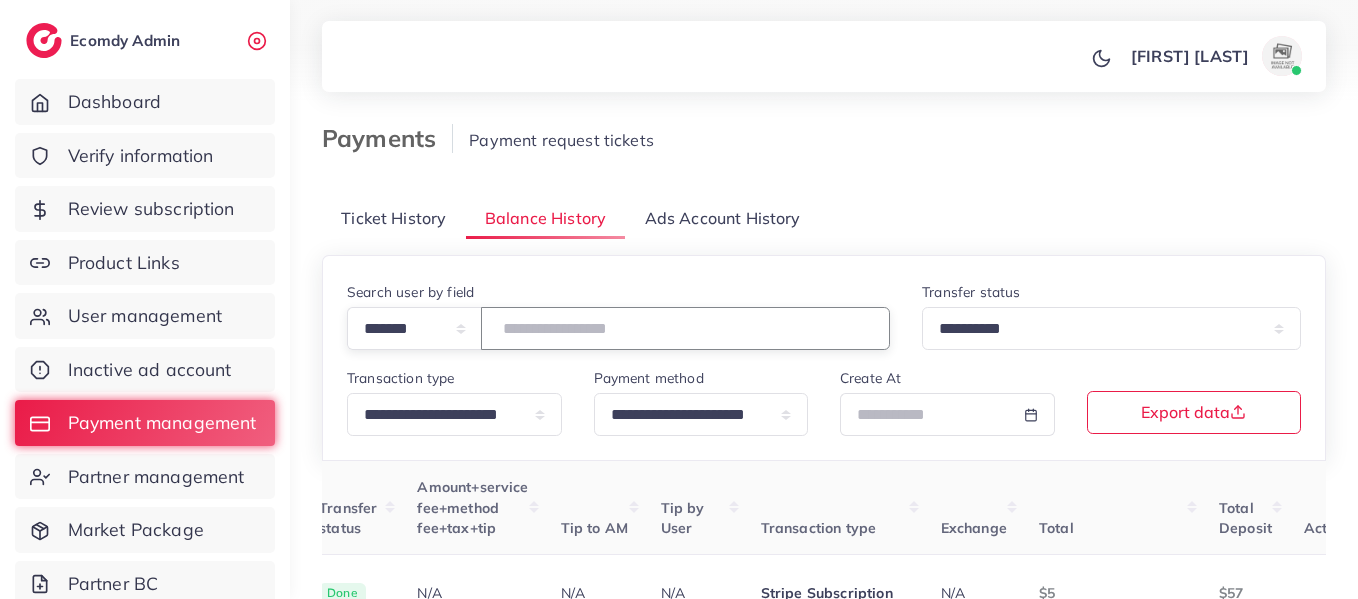 click on "*******" at bounding box center (685, 328) 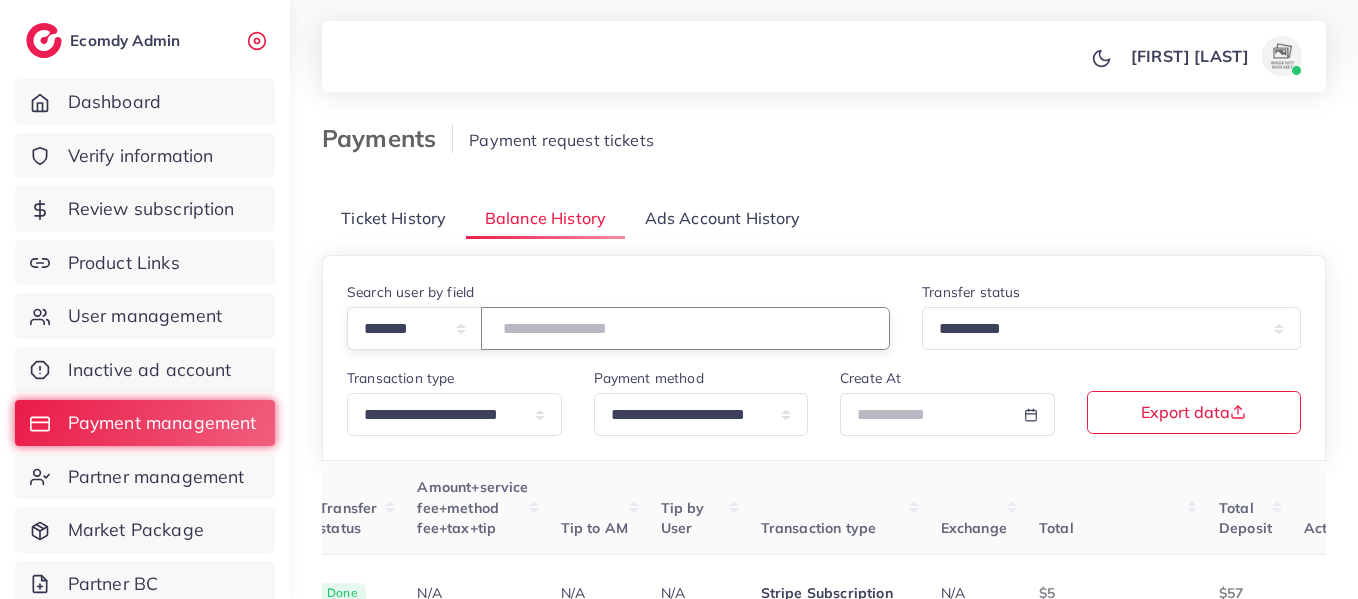 click on "*******" at bounding box center (685, 328) 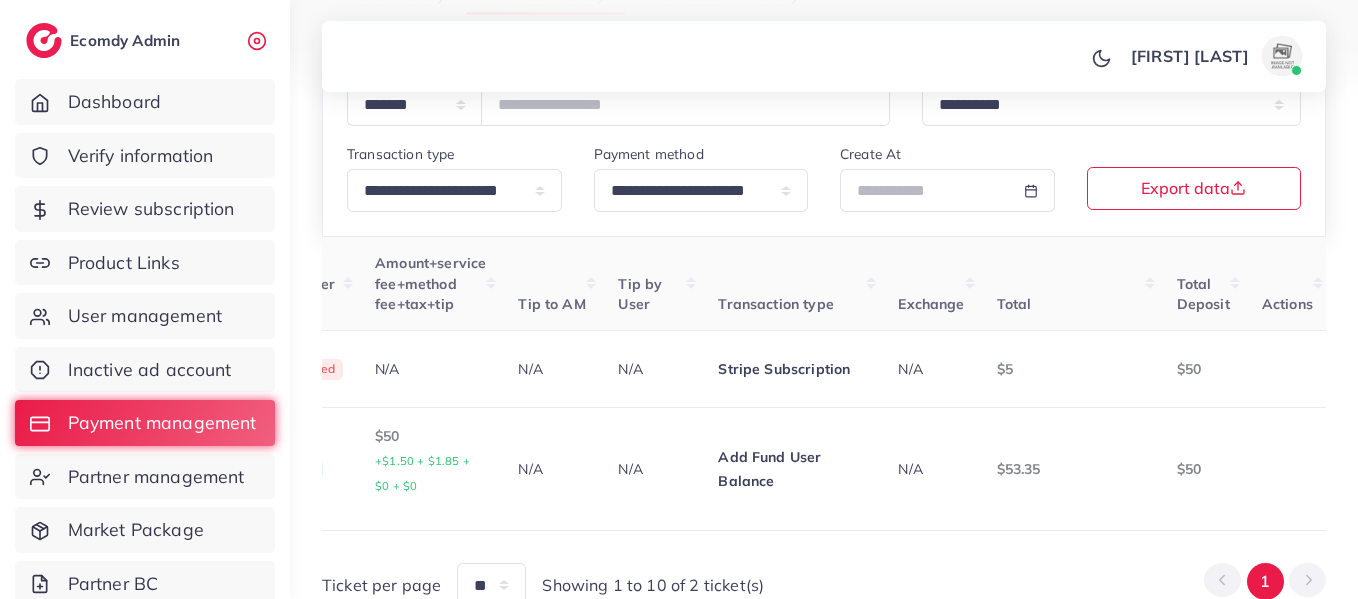 scroll, scrollTop: 325, scrollLeft: 0, axis: vertical 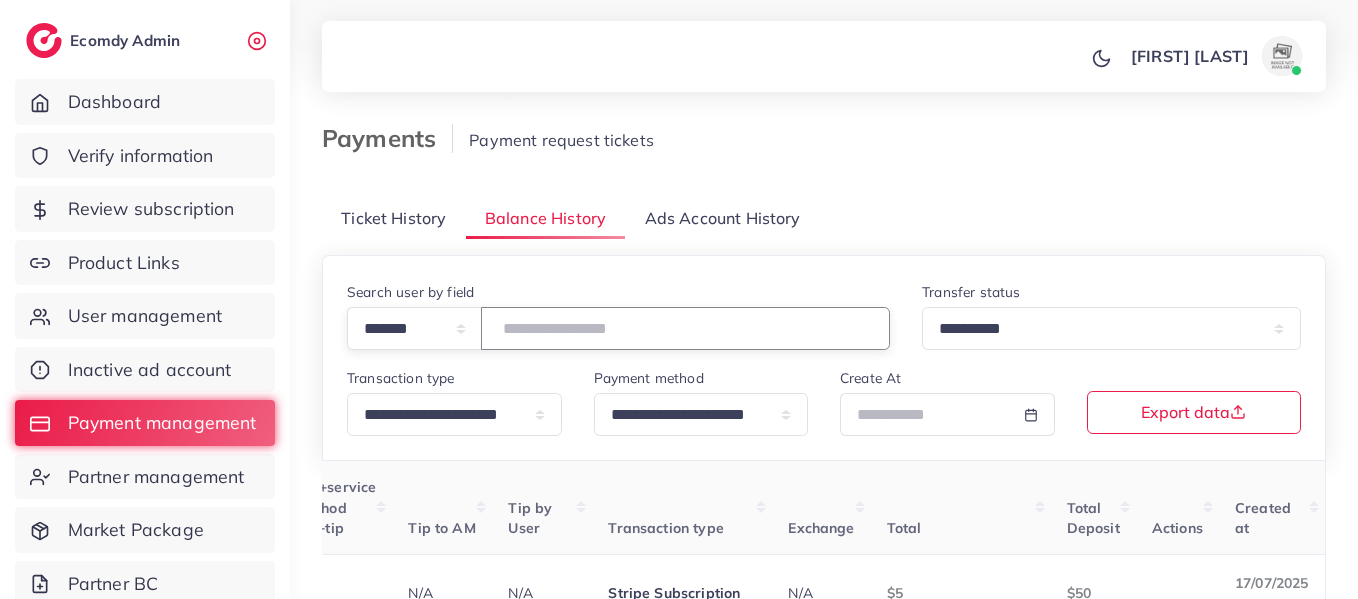 click on "*******" at bounding box center [685, 328] 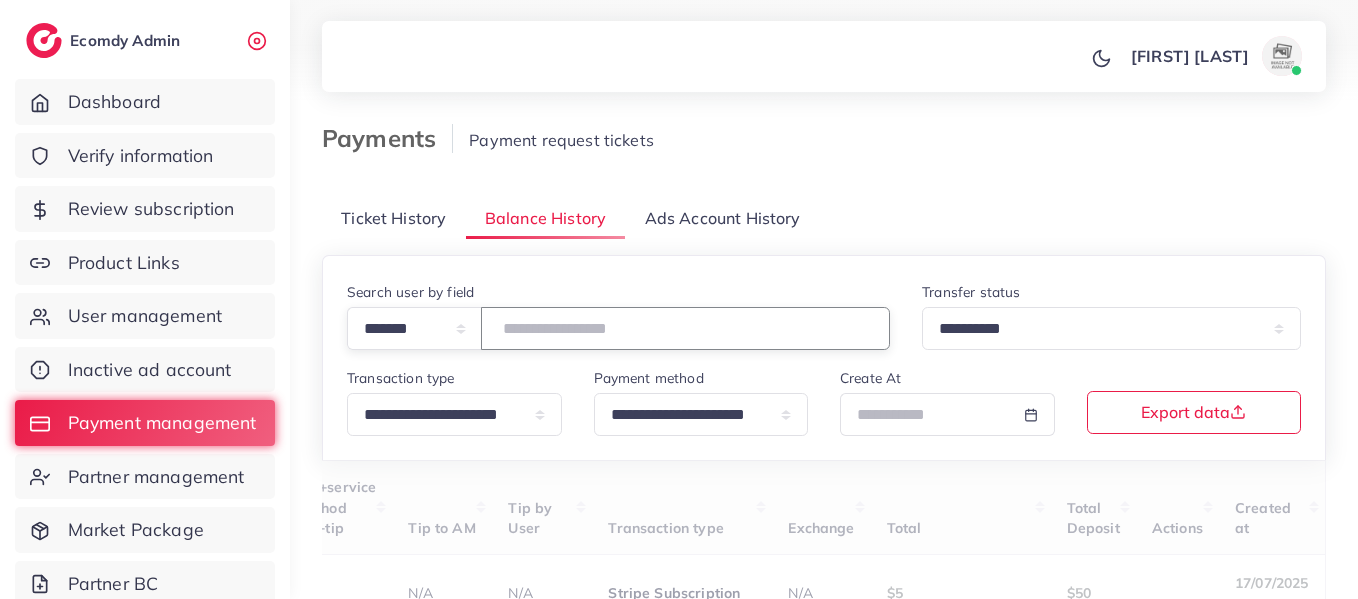 scroll, scrollTop: 0, scrollLeft: 891, axis: horizontal 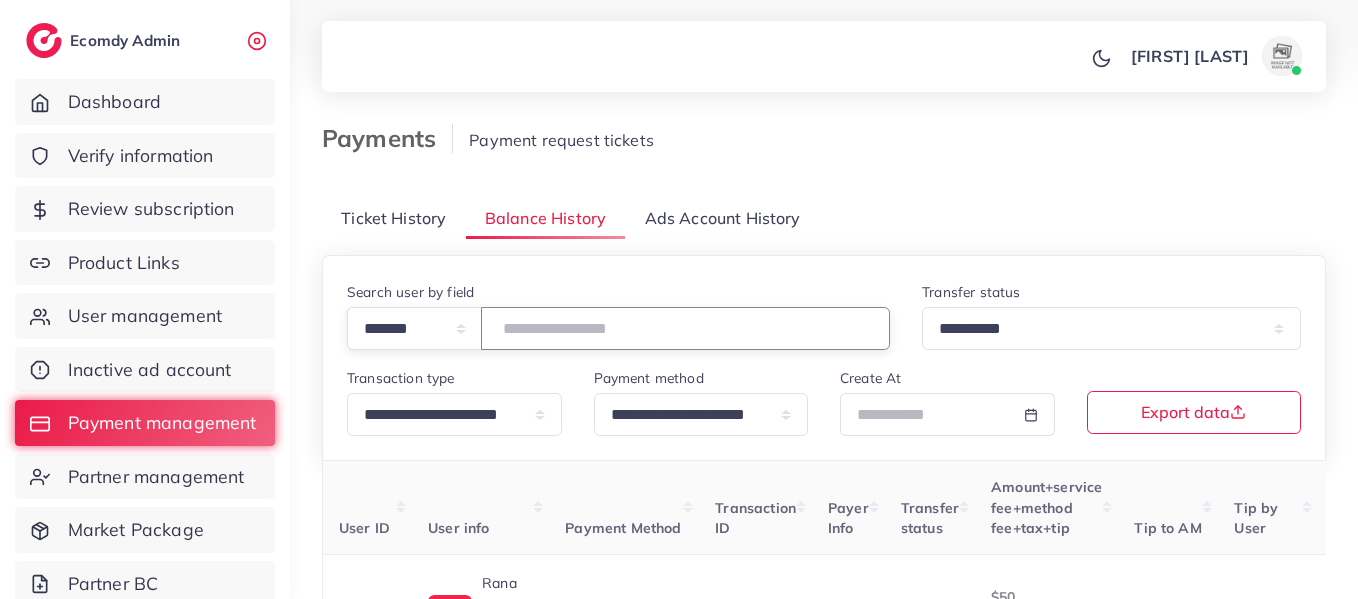 click on "*******" at bounding box center [685, 328] 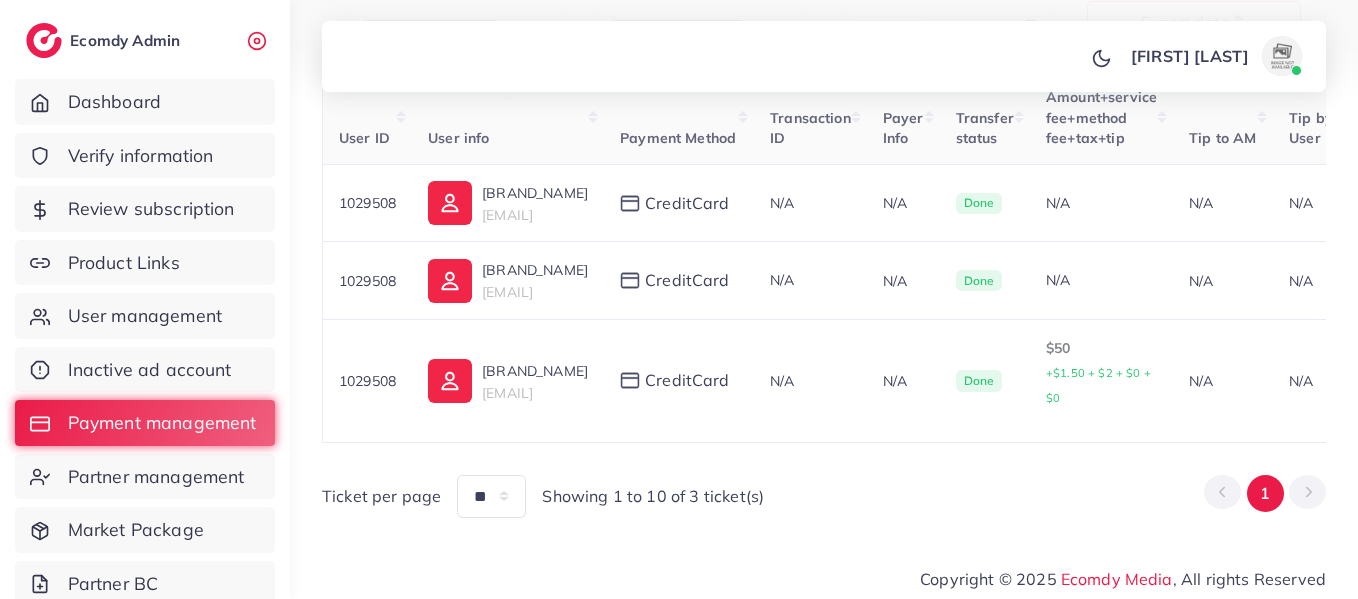 scroll, scrollTop: 403, scrollLeft: 0, axis: vertical 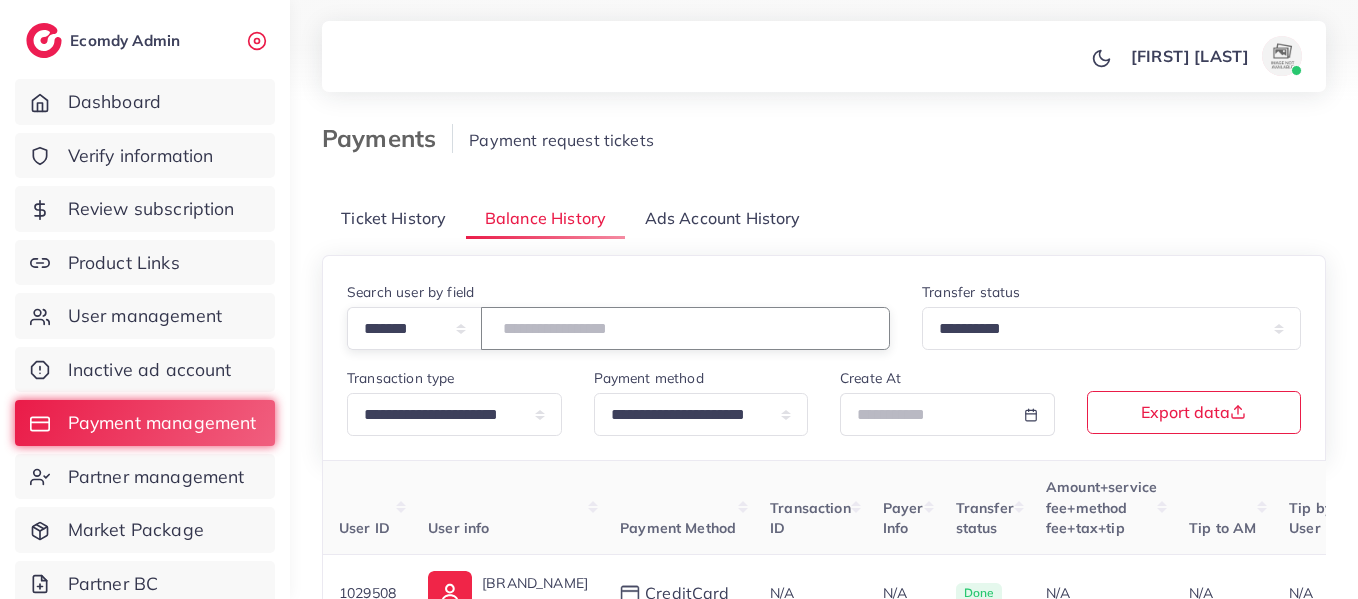 click on "*******" at bounding box center [685, 328] 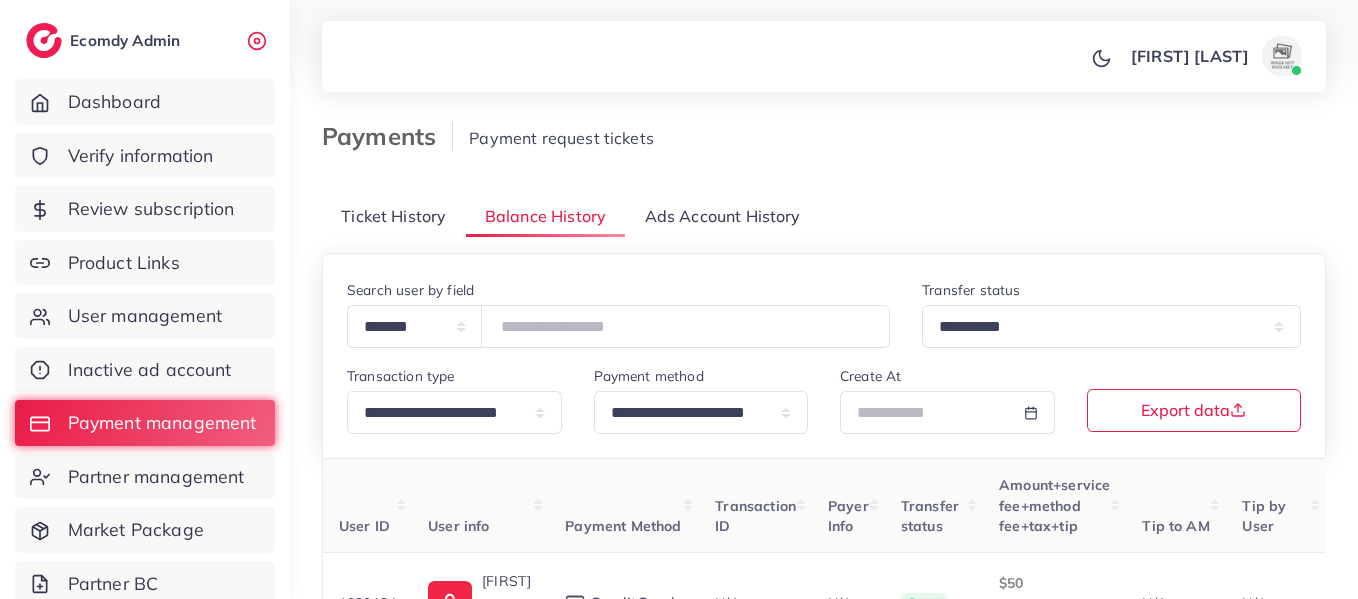 scroll, scrollTop: 0, scrollLeft: 0, axis: both 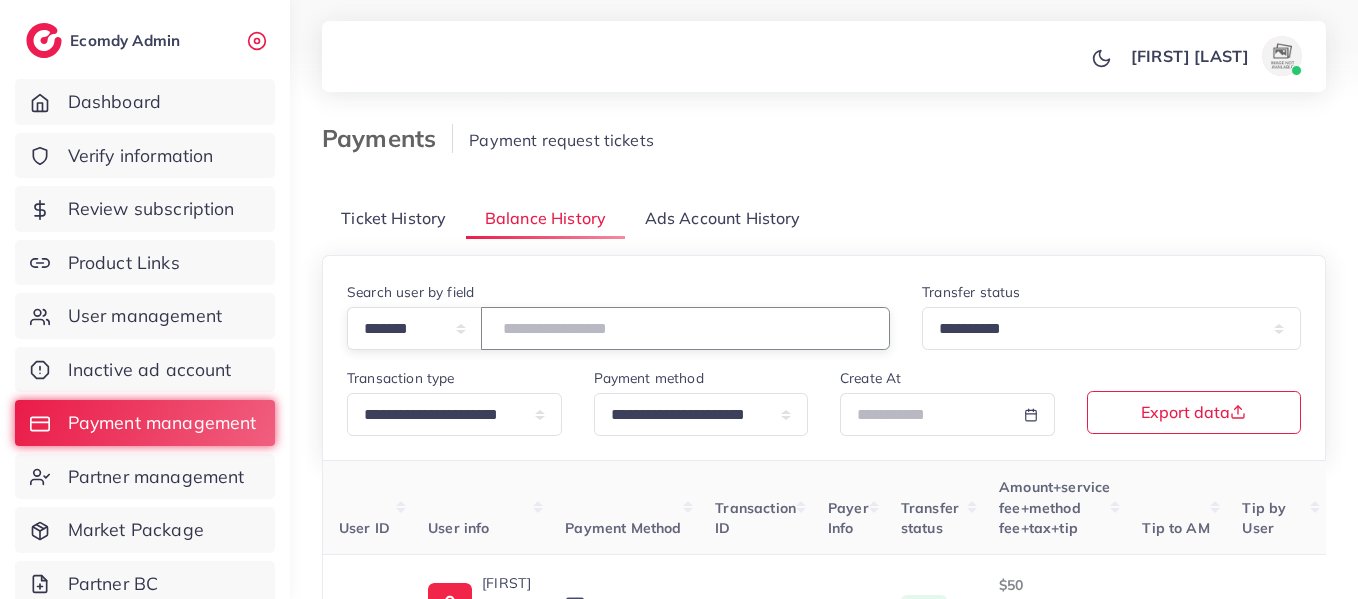 click on "*******" at bounding box center (685, 328) 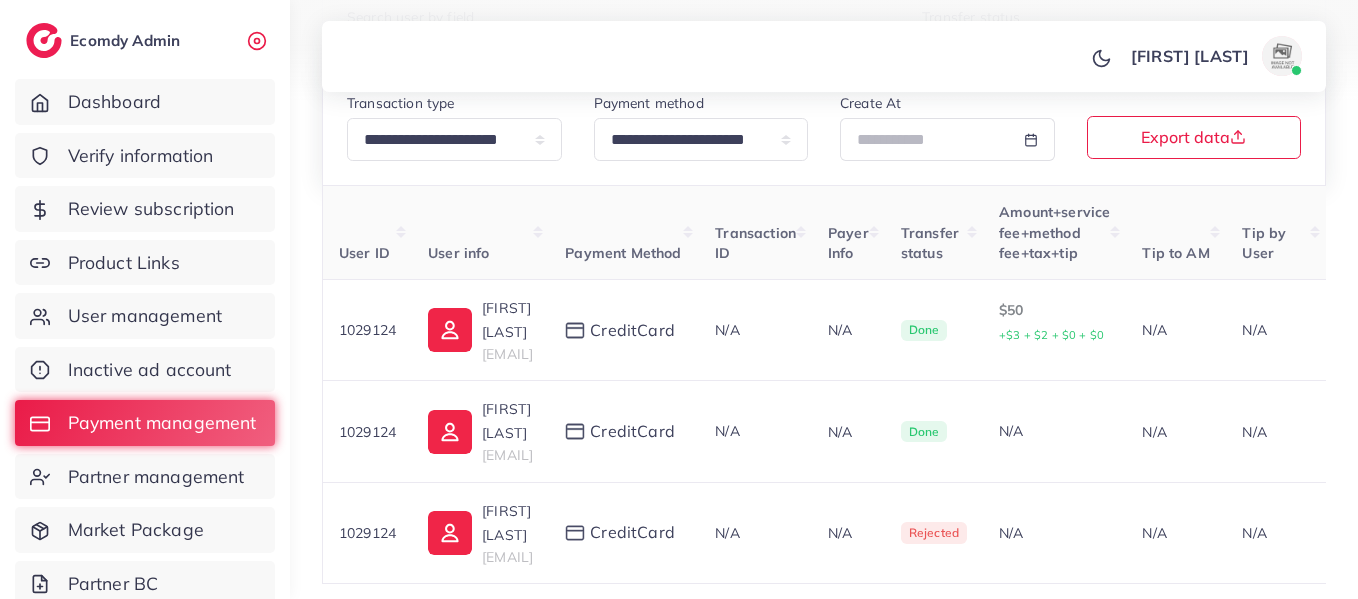 scroll, scrollTop: 378, scrollLeft: 0, axis: vertical 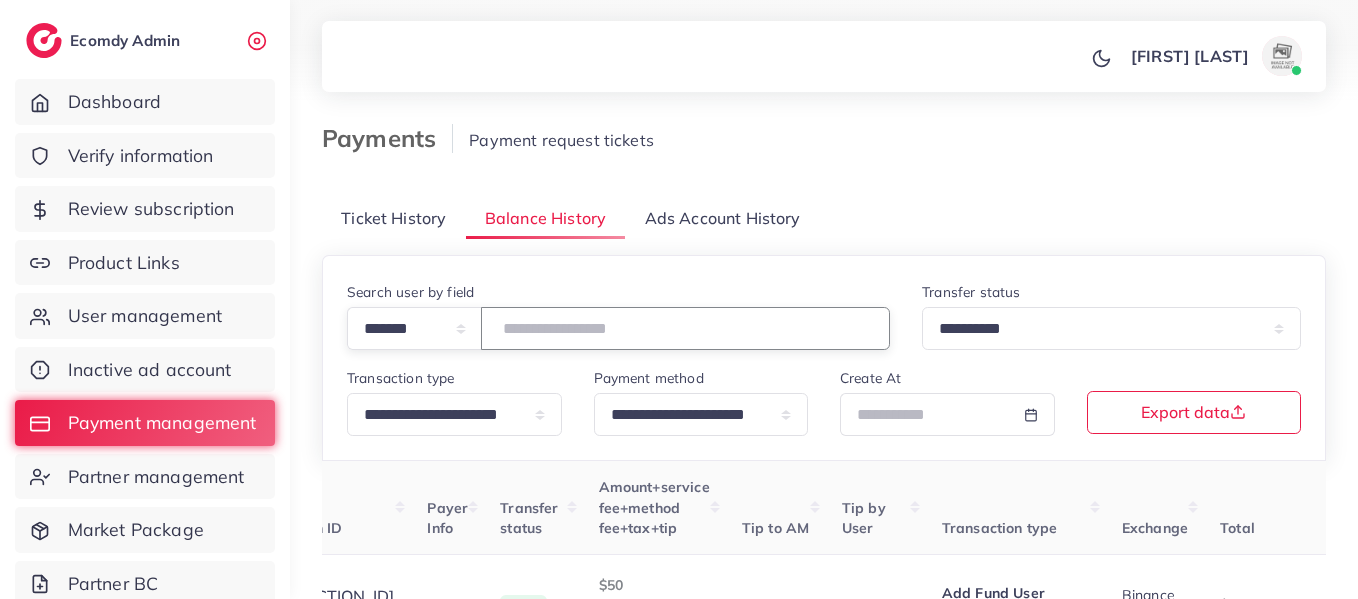 click on "*******" at bounding box center (685, 328) 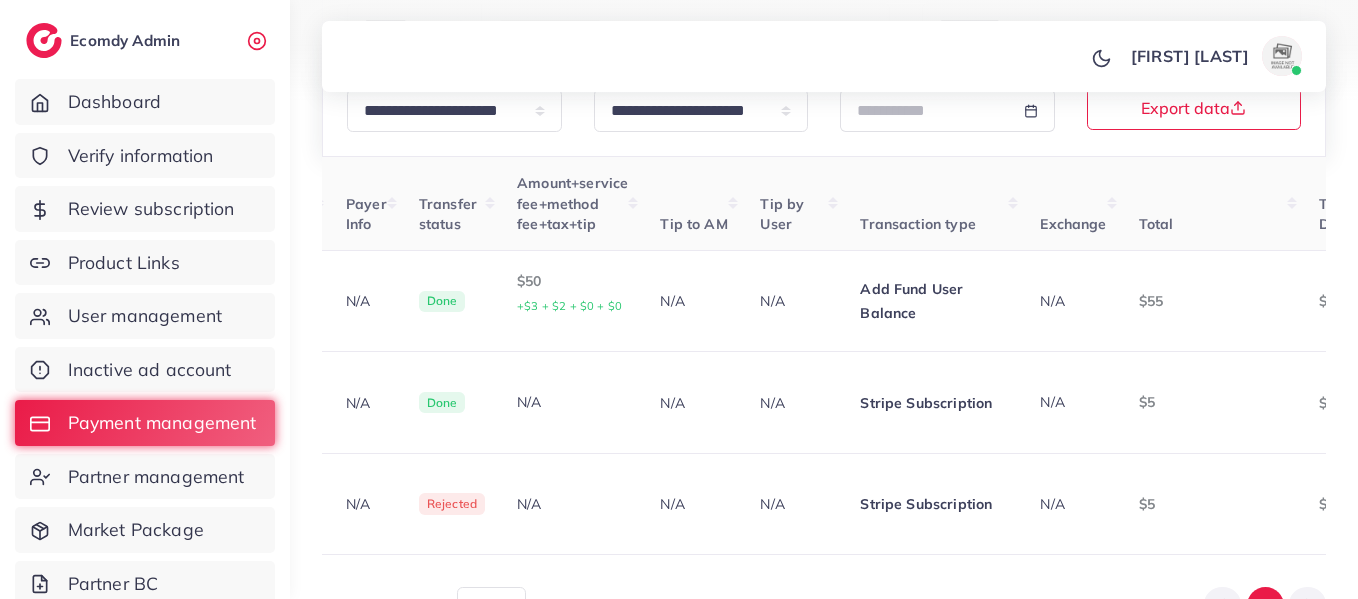 scroll, scrollTop: 378, scrollLeft: 0, axis: vertical 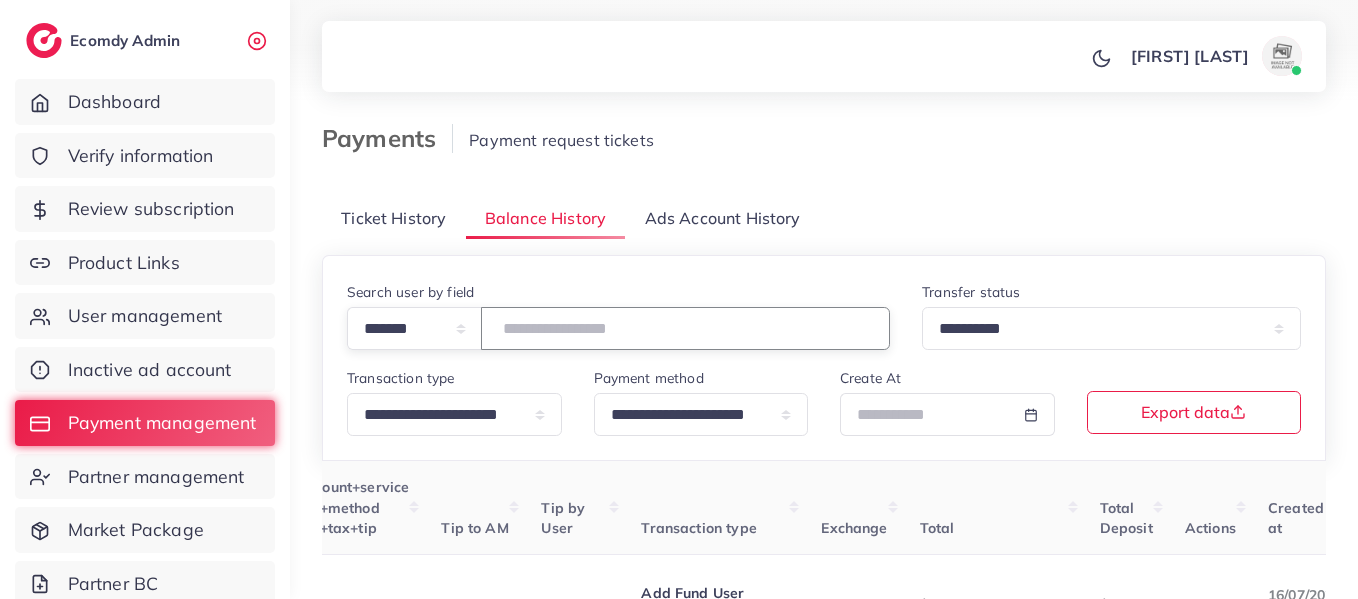 click on "*******" at bounding box center (685, 328) 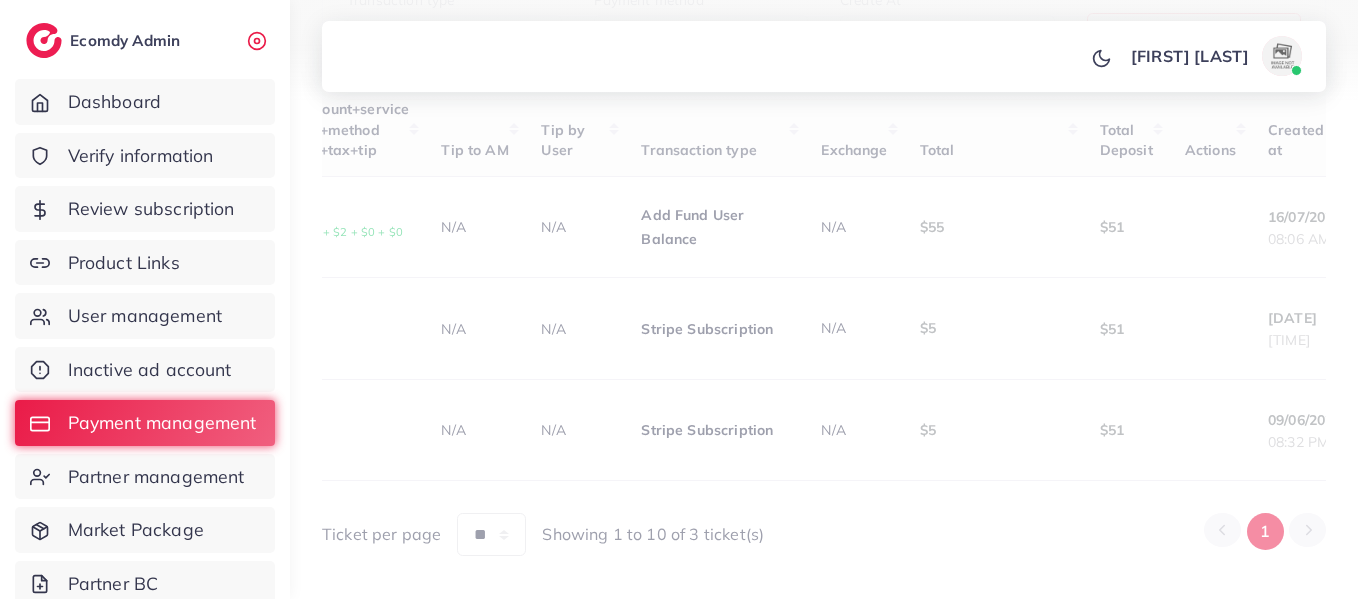 scroll, scrollTop: 325, scrollLeft: 0, axis: vertical 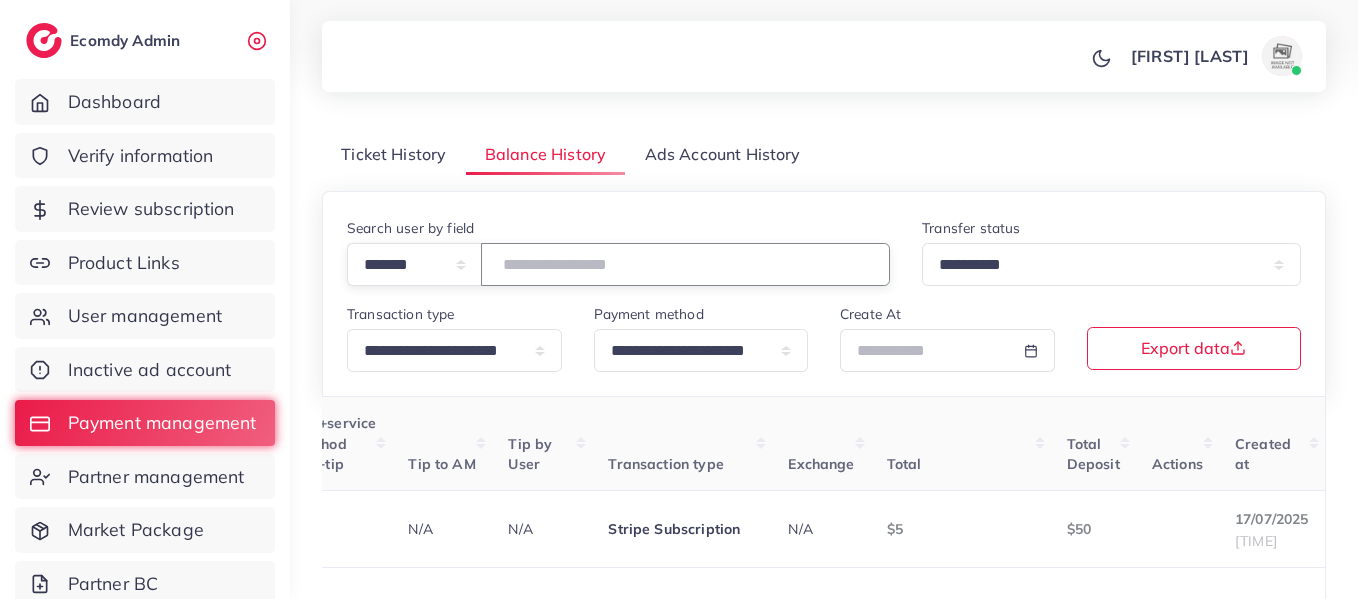 click on "*******" at bounding box center [685, 264] 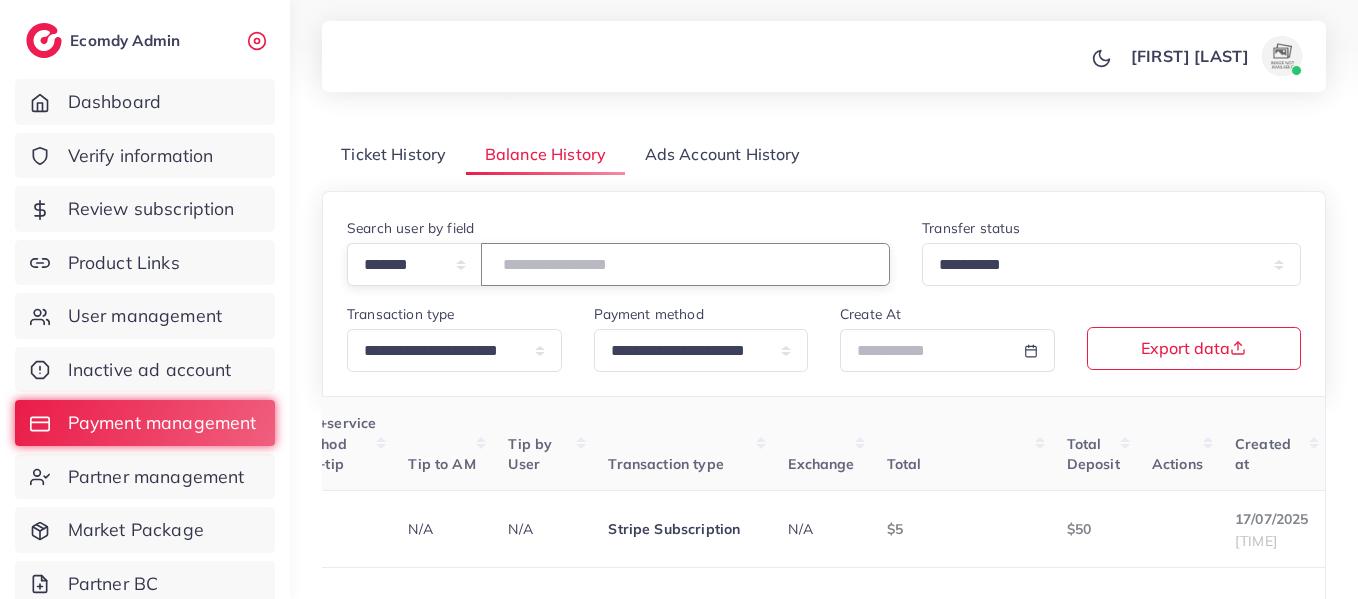 type on "*******" 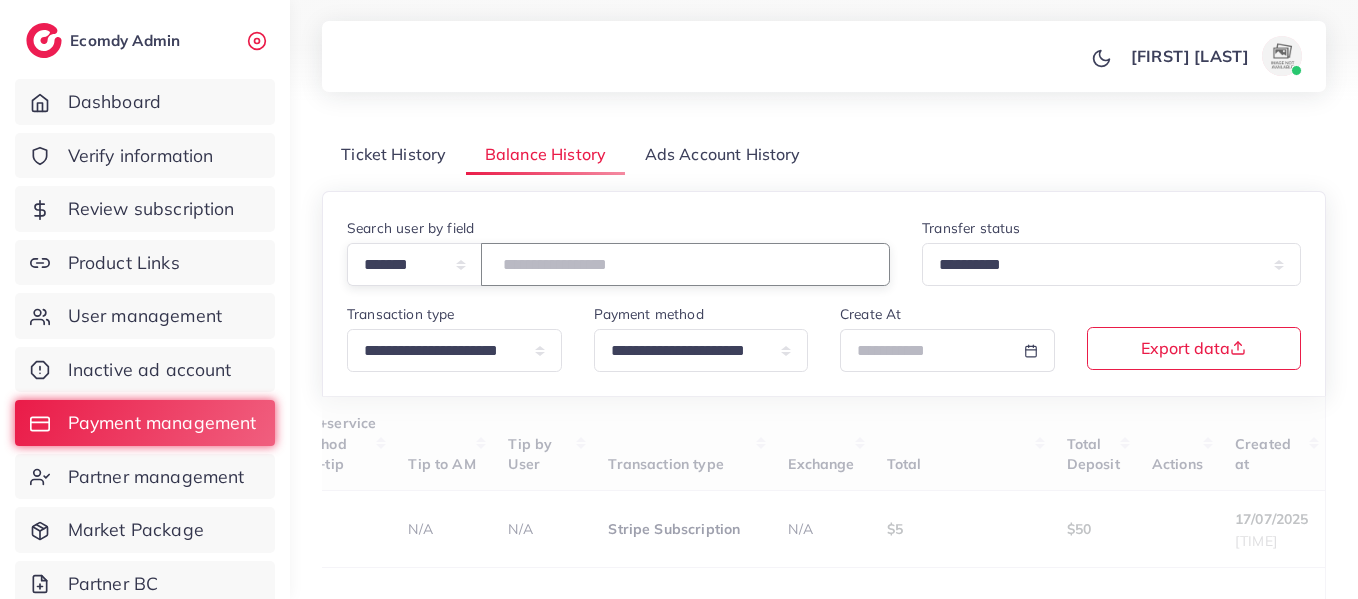 scroll, scrollTop: 0, scrollLeft: 894, axis: horizontal 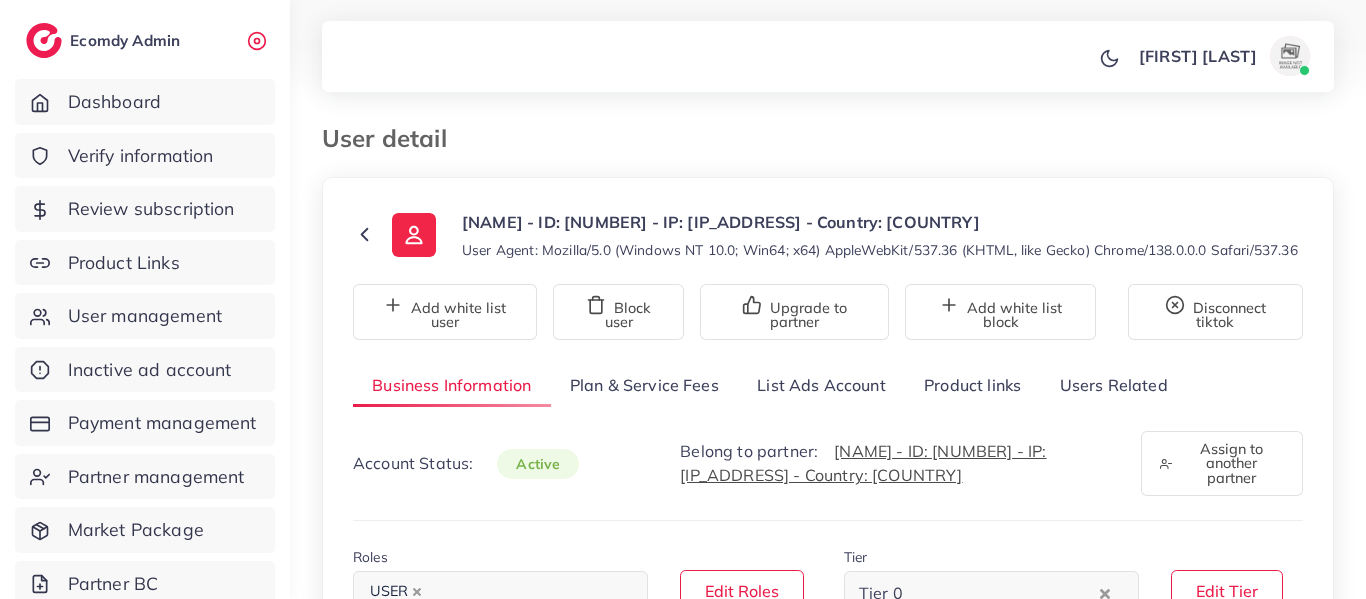 select on "********" 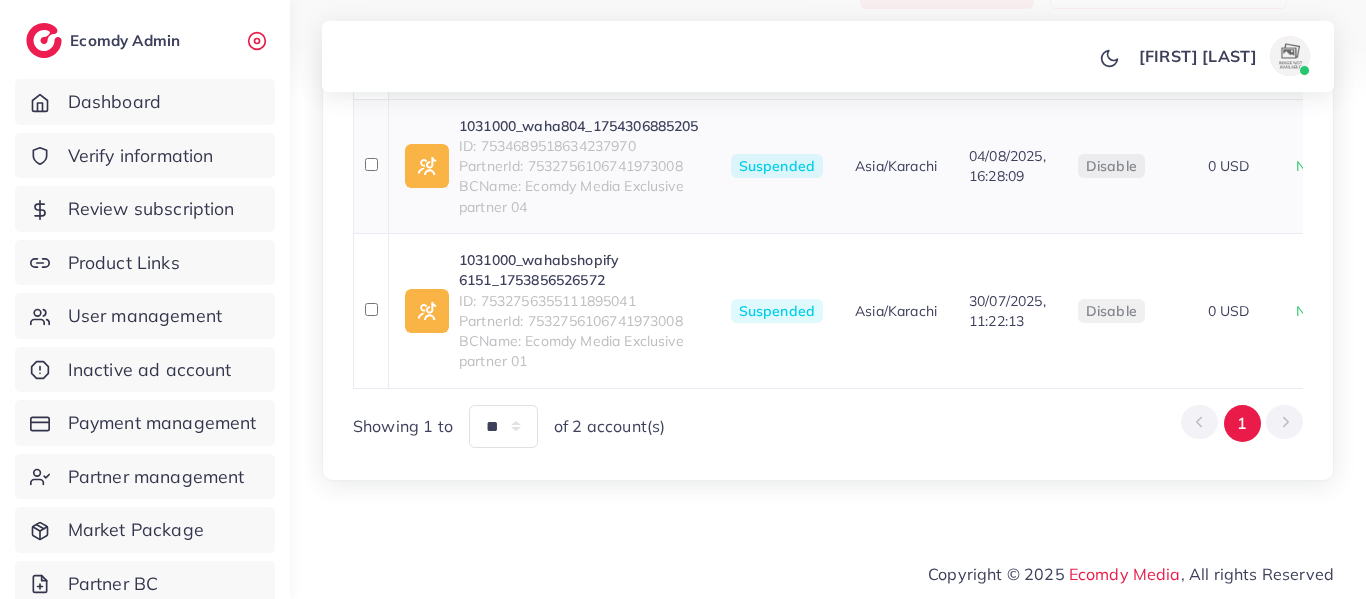scroll, scrollTop: 481, scrollLeft: 0, axis: vertical 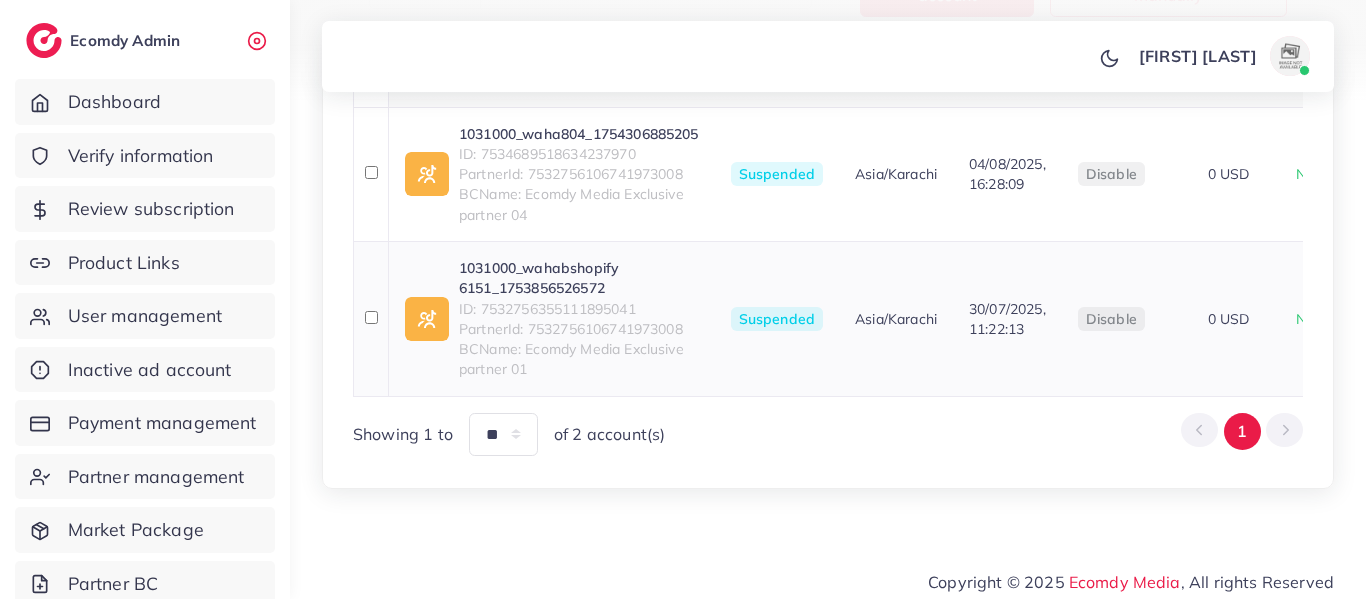 click on "1031000_wahabshopify 6151_1753856526572" at bounding box center [579, 278] 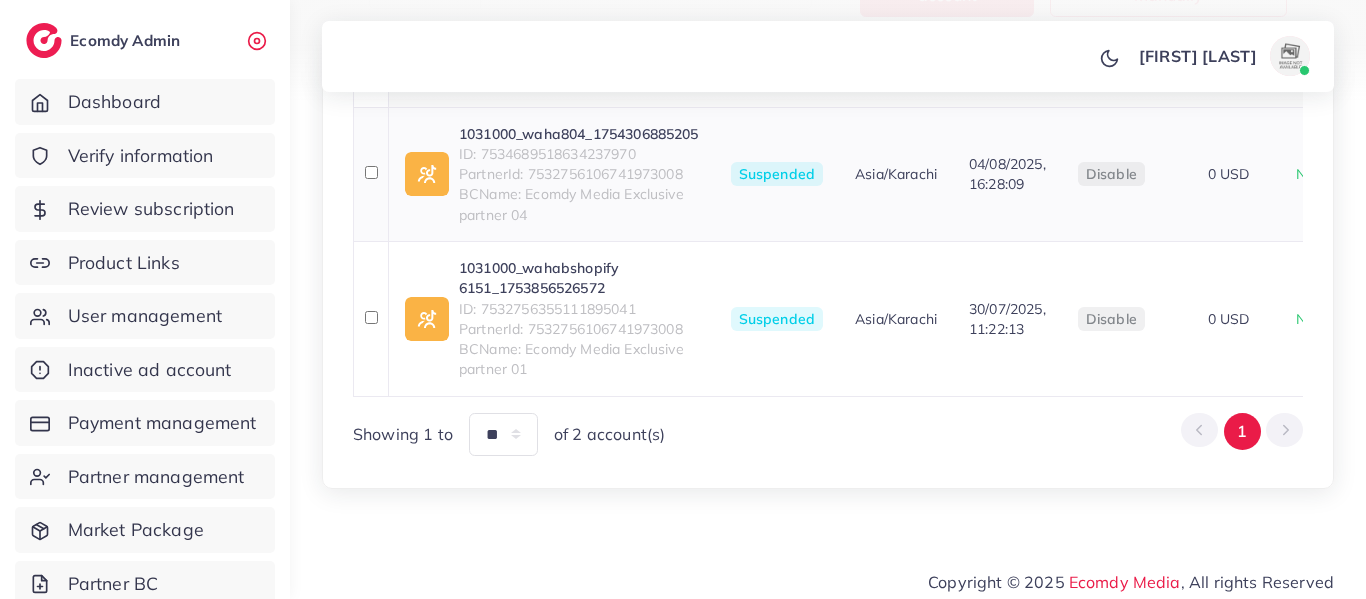 click on "ID: 7534689518634237970" at bounding box center (579, 154) 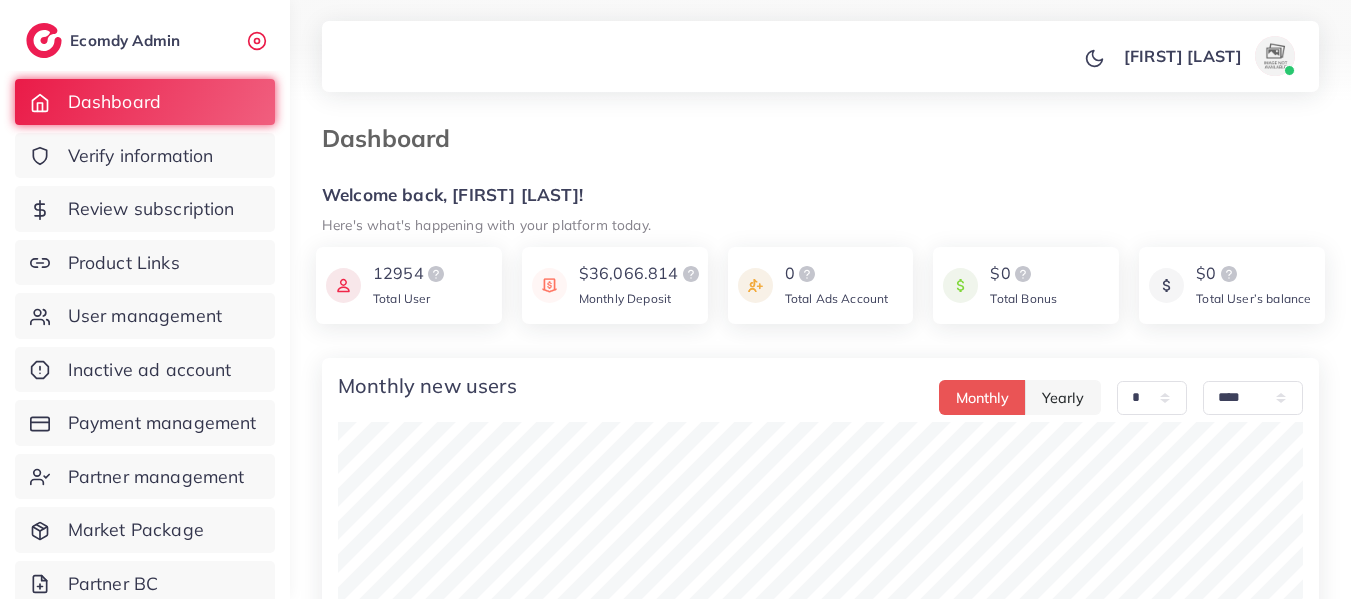 select on "*" 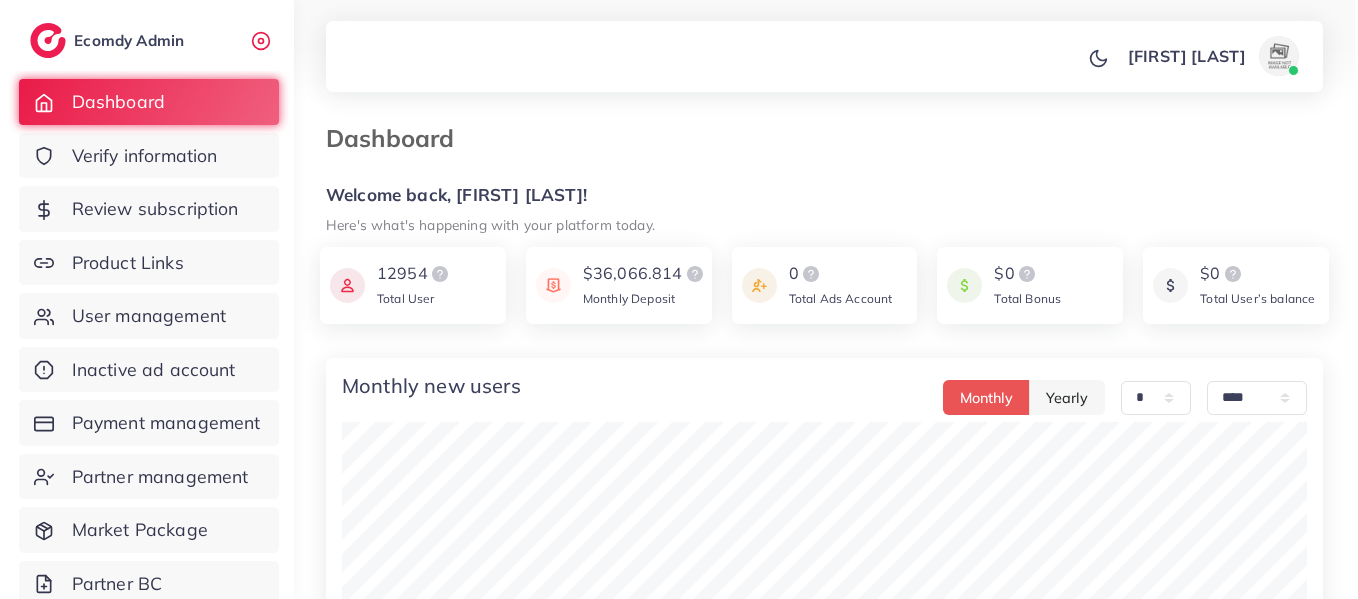 scroll, scrollTop: 0, scrollLeft: 0, axis: both 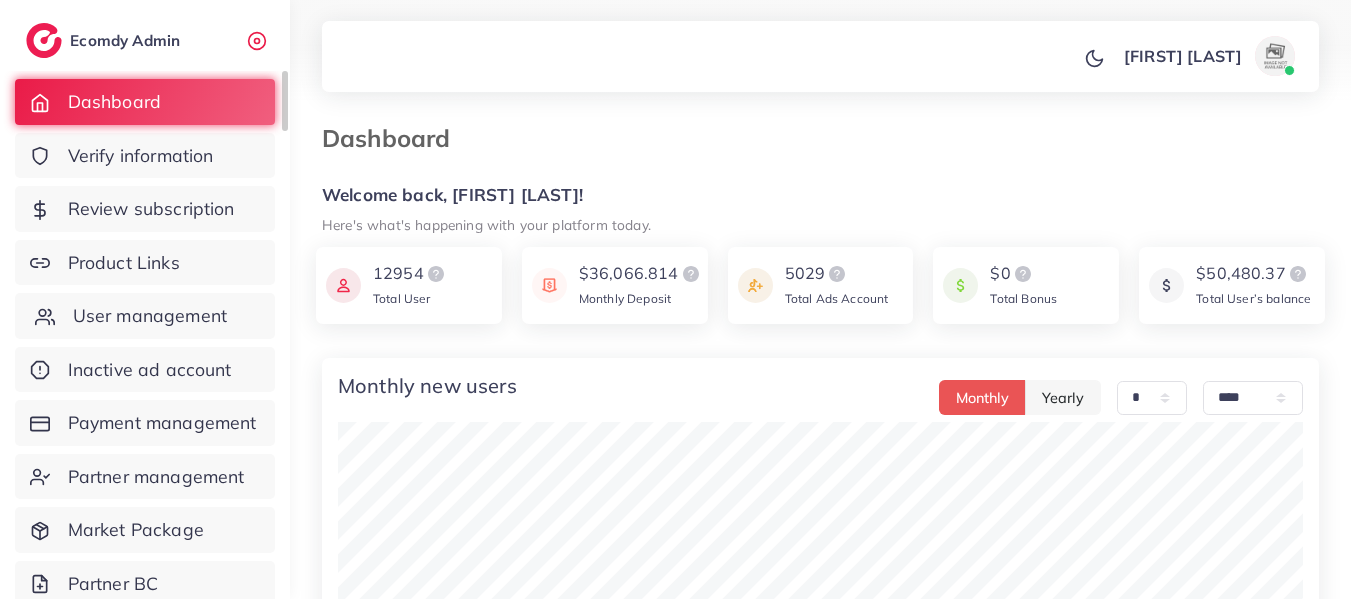 click on "User management" at bounding box center [145, 316] 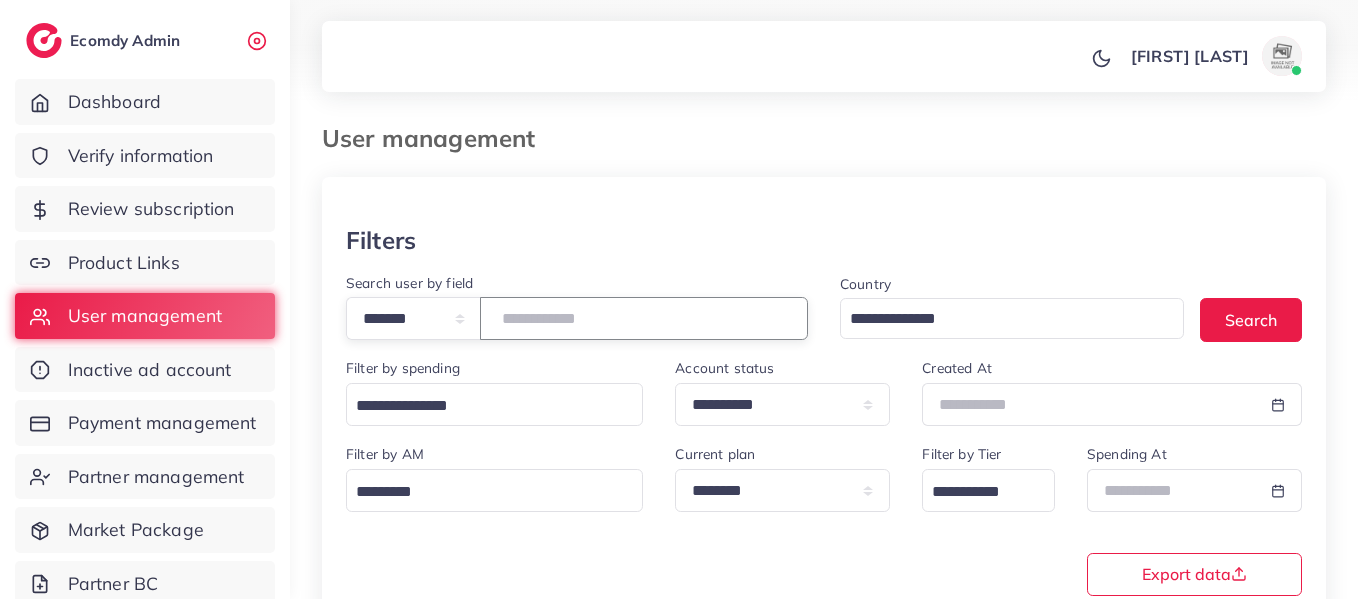 click at bounding box center (644, 318) 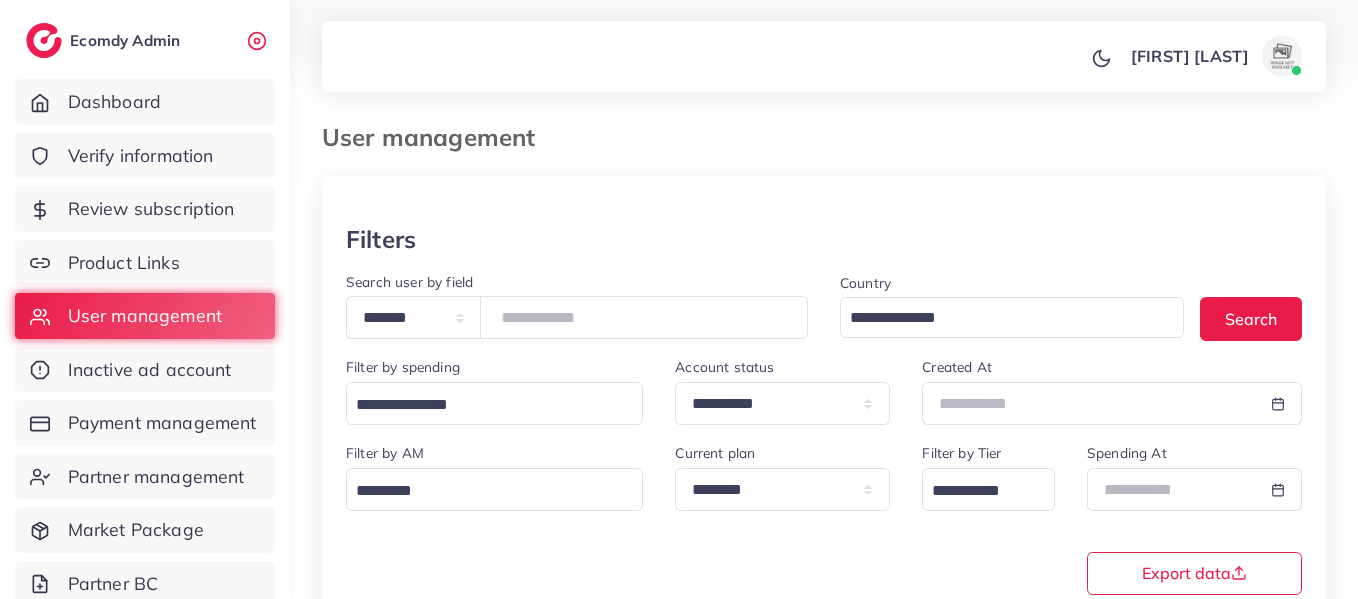 scroll, scrollTop: 0, scrollLeft: 0, axis: both 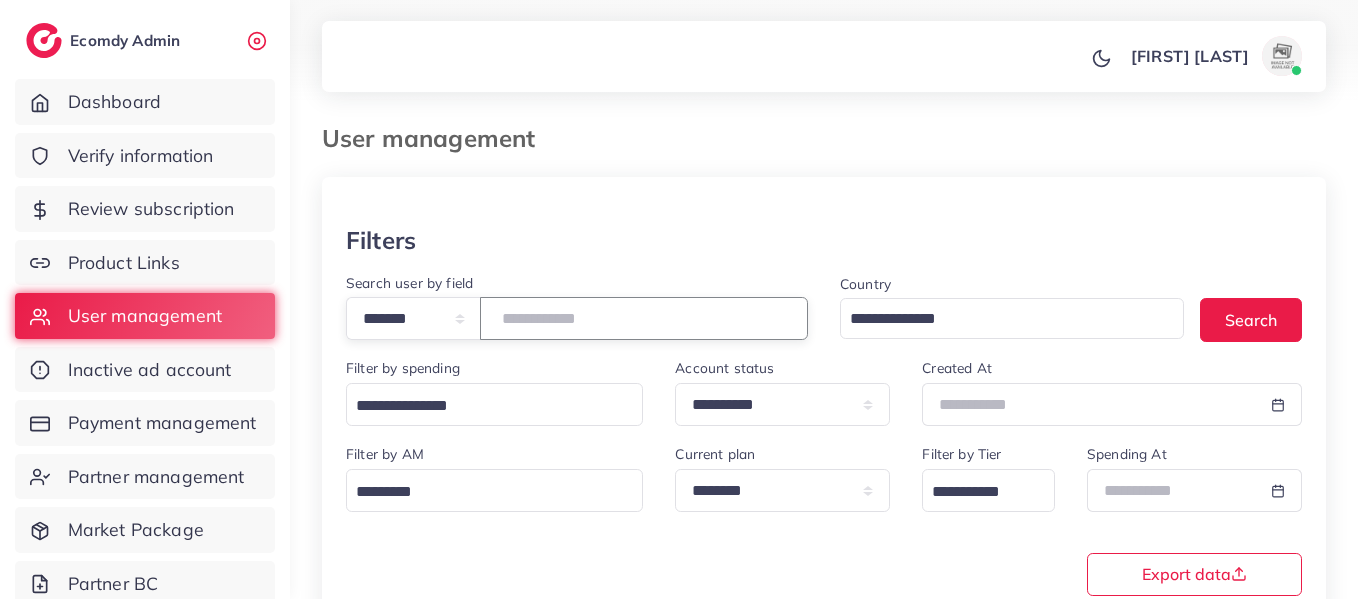 click on "*******" at bounding box center (644, 318) 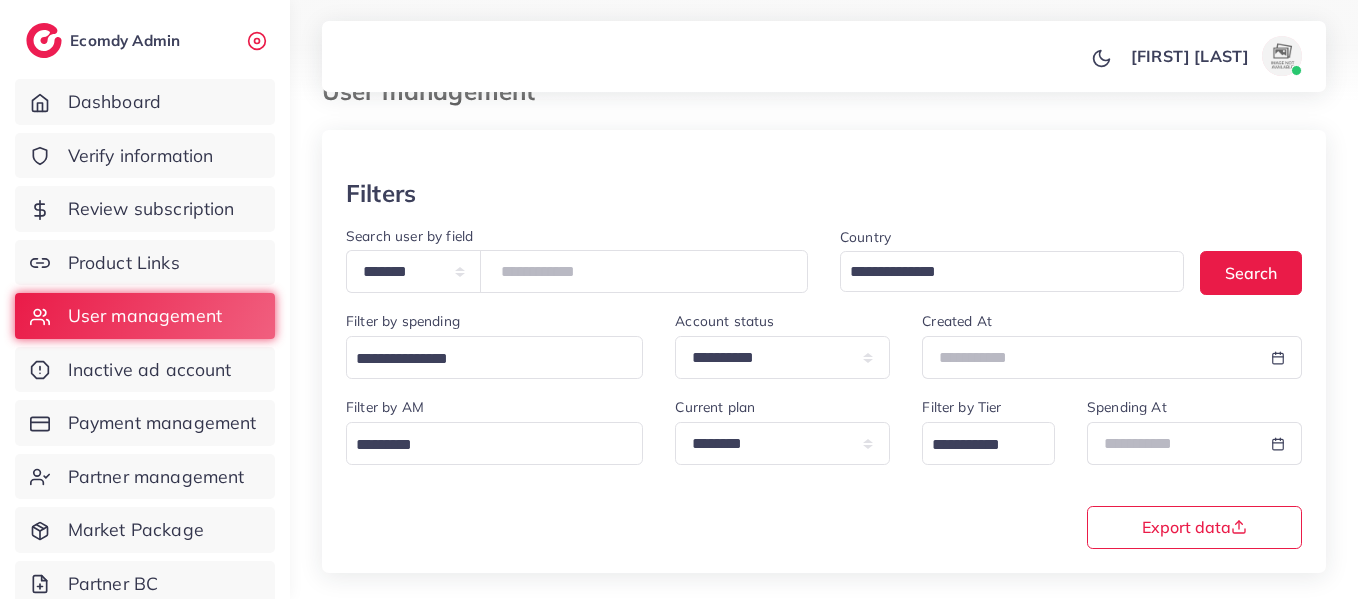 scroll, scrollTop: 38, scrollLeft: 0, axis: vertical 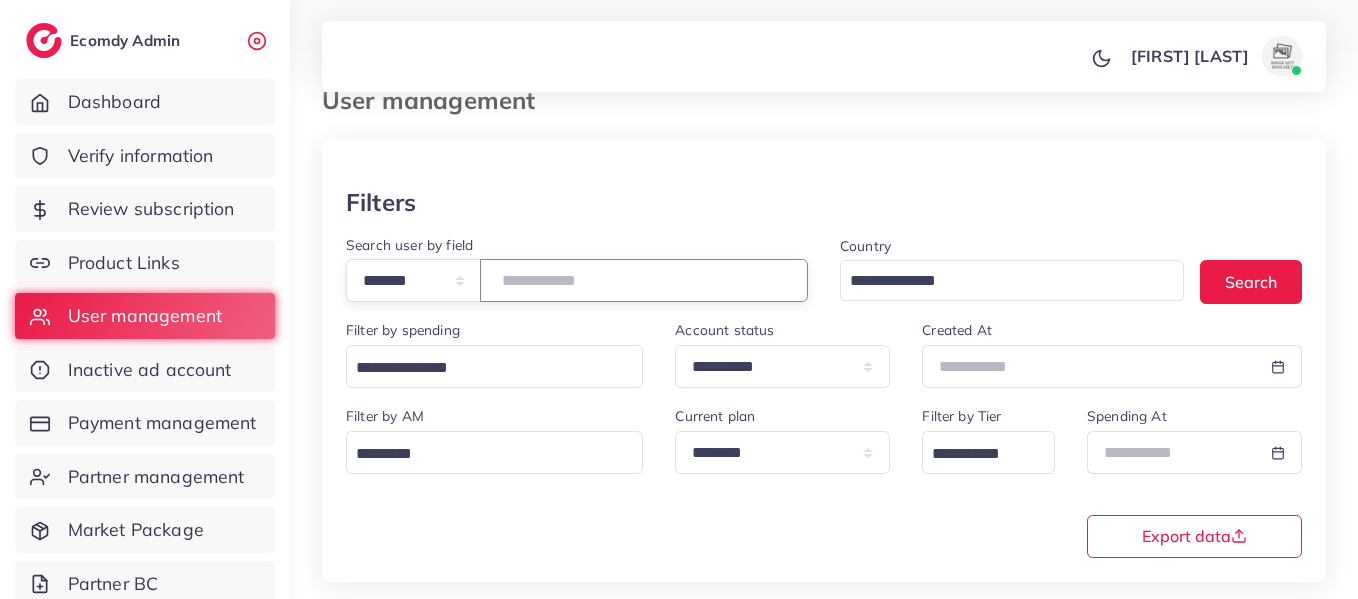 click on "*******" at bounding box center (644, 280) 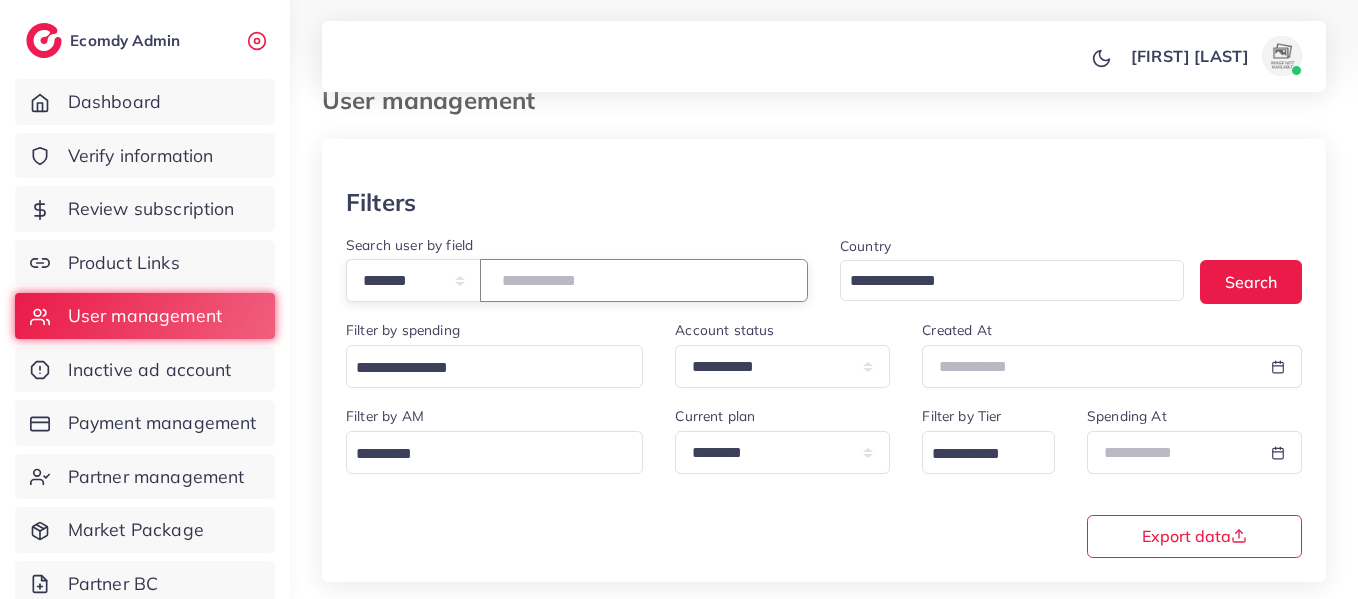 paste 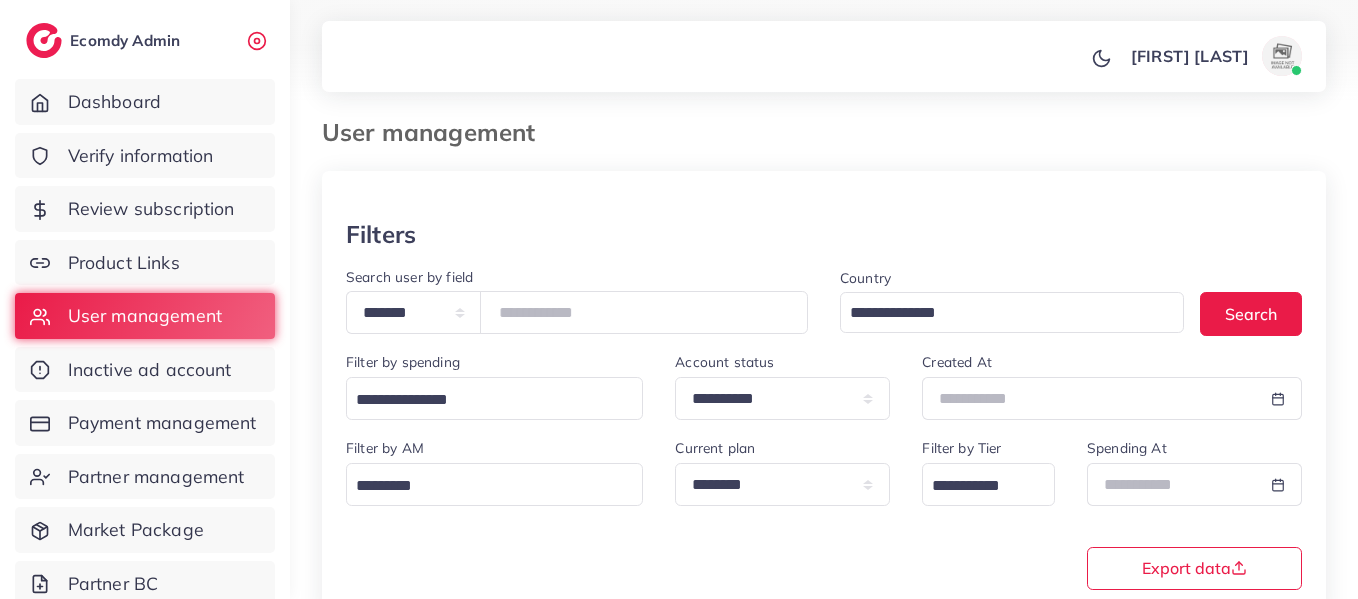 scroll, scrollTop: 0, scrollLeft: 0, axis: both 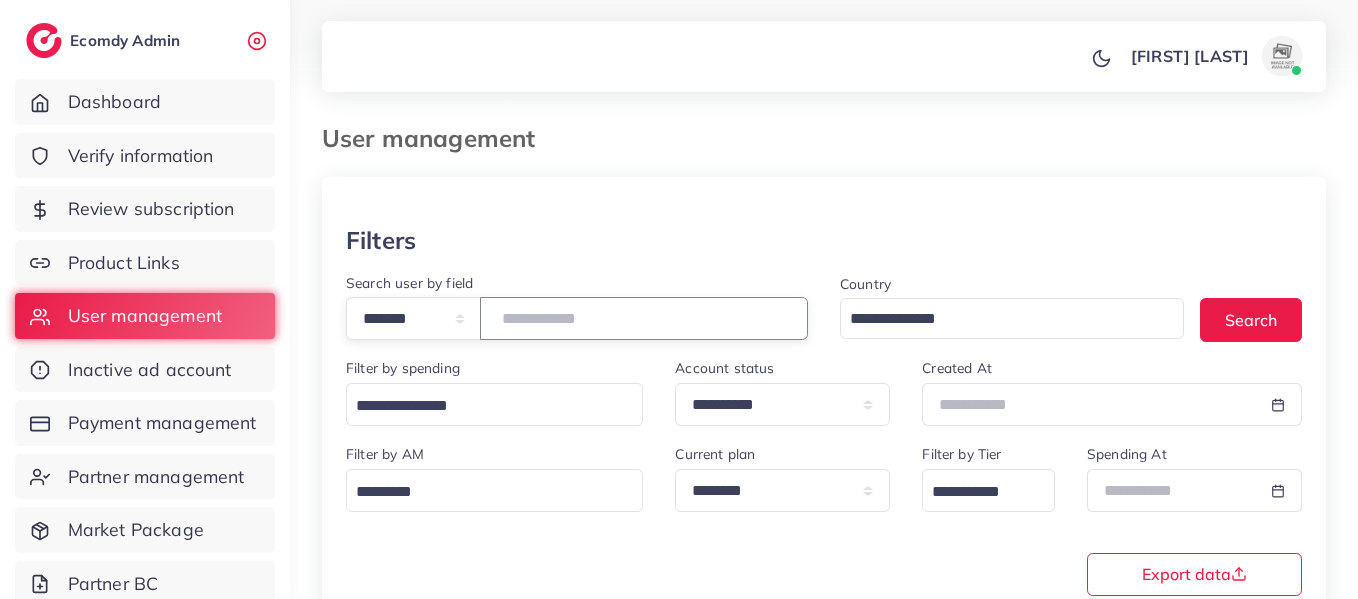 click on "*******" at bounding box center [644, 318] 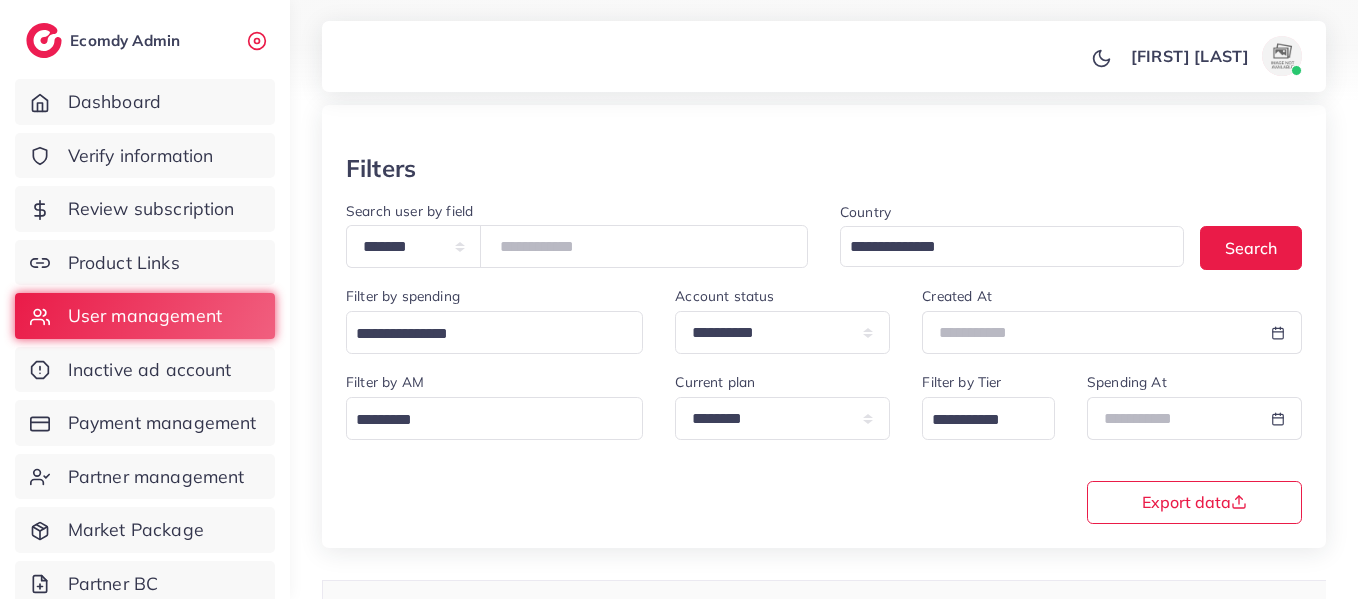 scroll, scrollTop: 0, scrollLeft: 0, axis: both 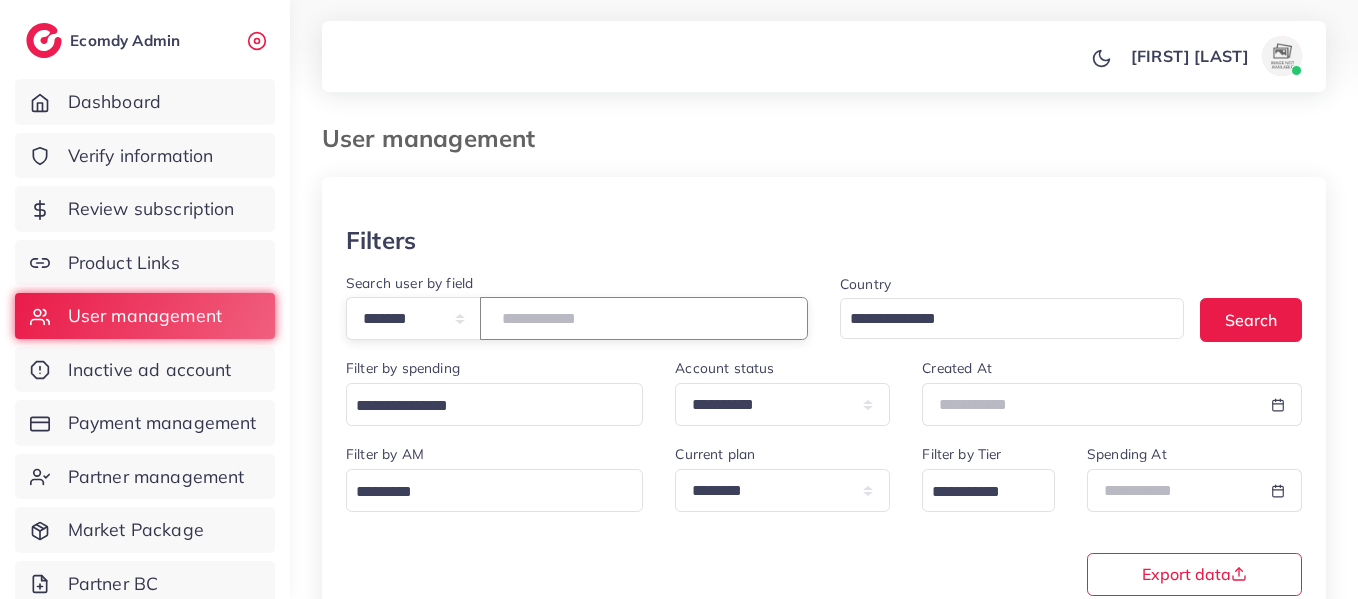 click on "*******" at bounding box center [644, 318] 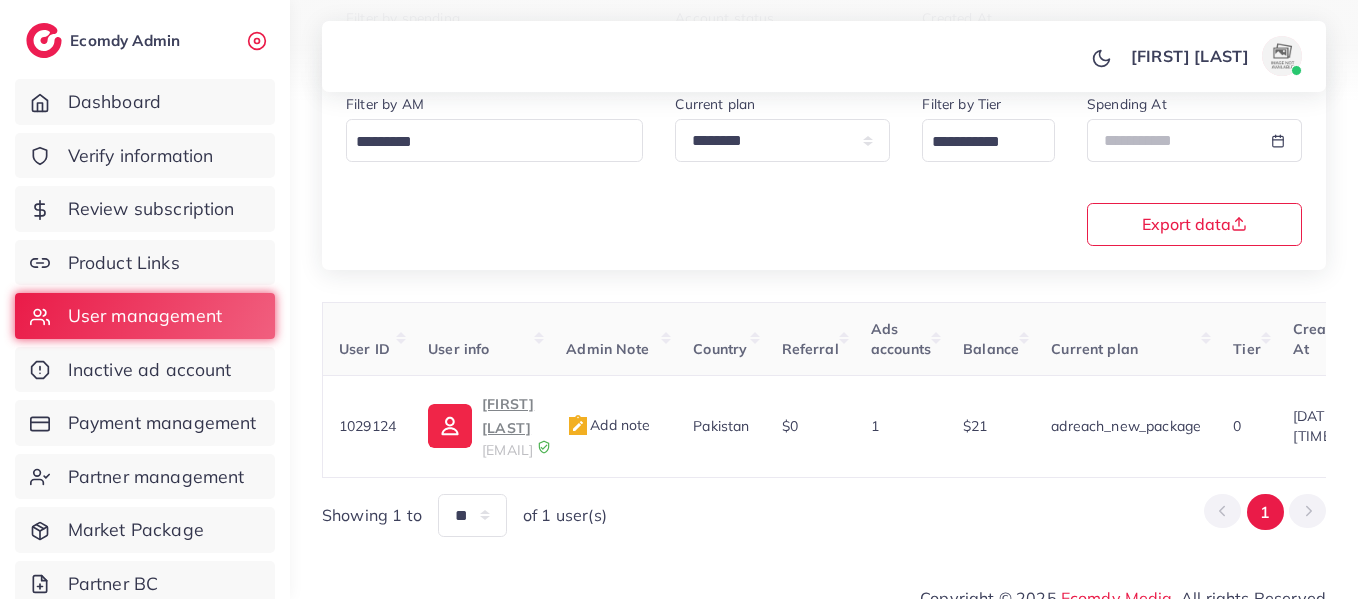 scroll, scrollTop: 358, scrollLeft: 0, axis: vertical 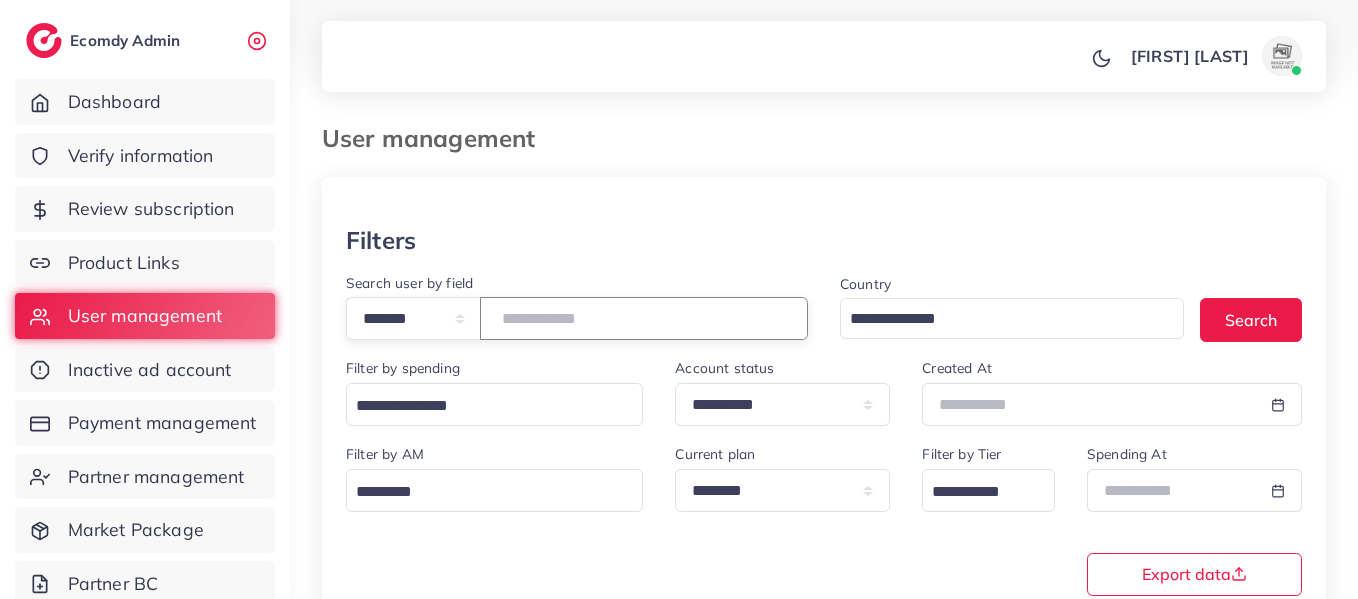 click on "*******" at bounding box center (644, 318) 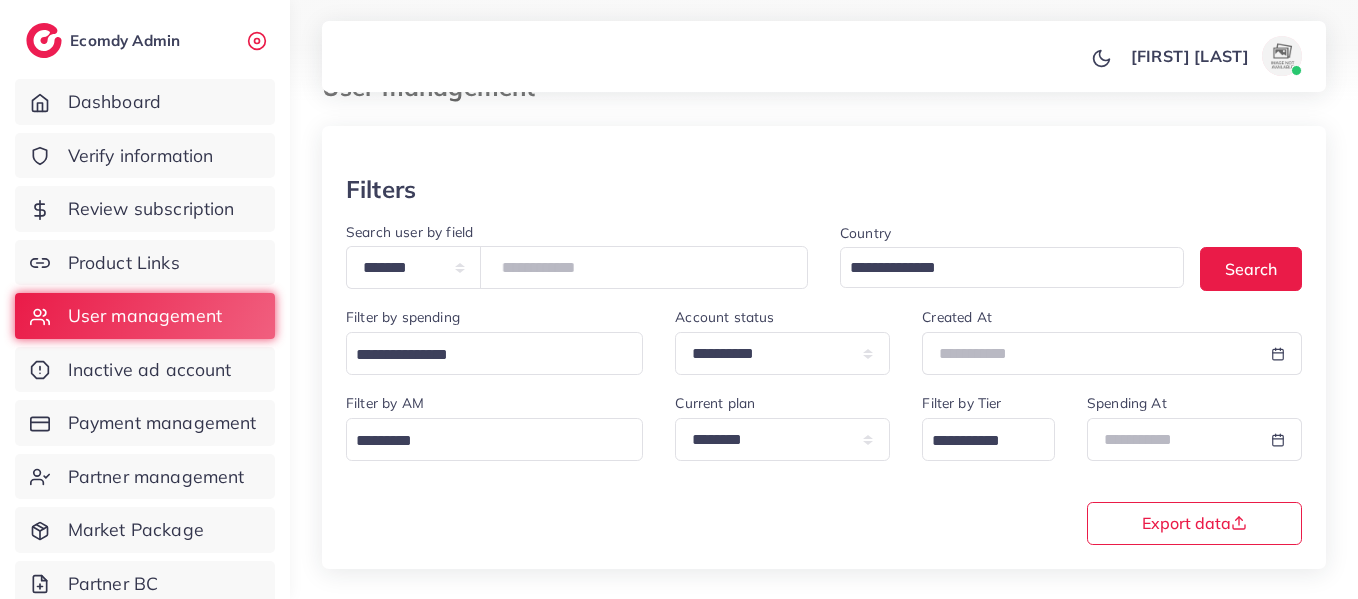 scroll, scrollTop: 10, scrollLeft: 0, axis: vertical 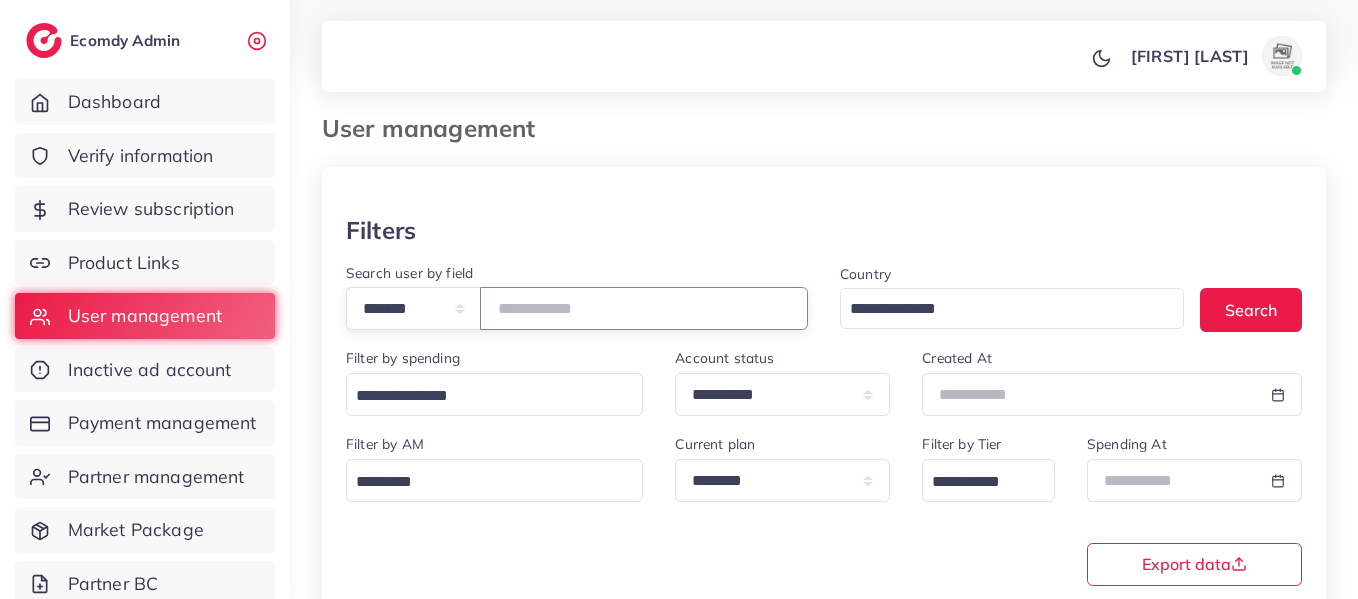 drag, startPoint x: 604, startPoint y: 331, endPoint x: 603, endPoint y: 305, distance: 26.019224 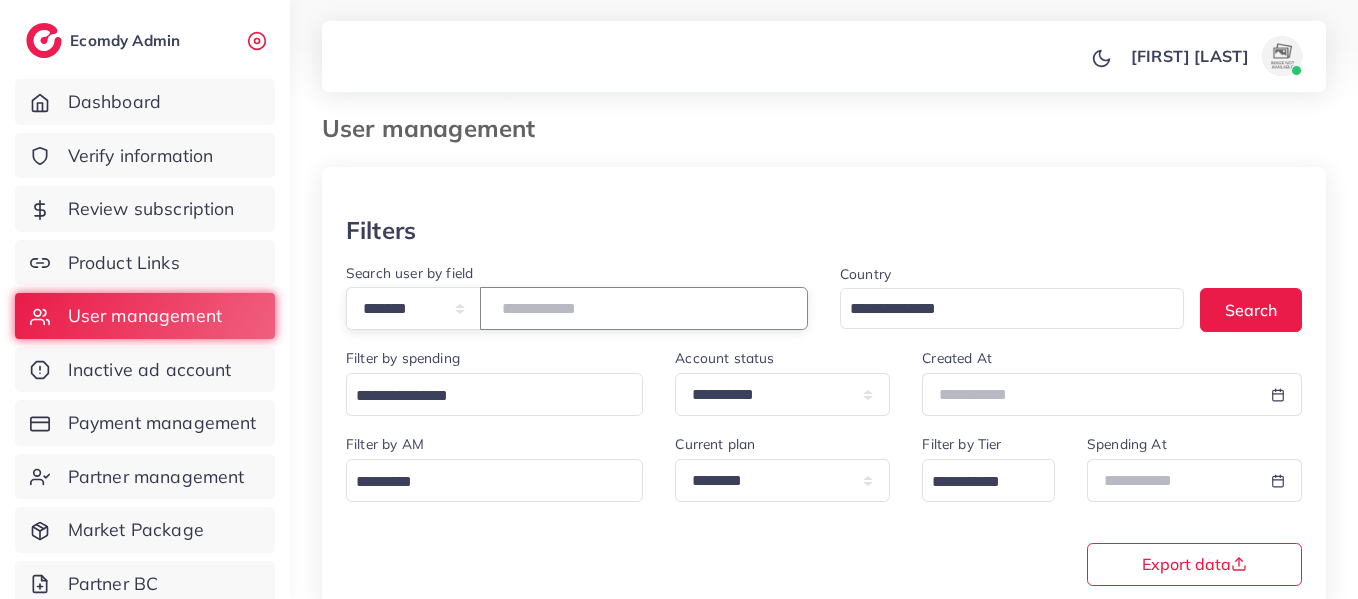 click on "**********" at bounding box center [577, 304] 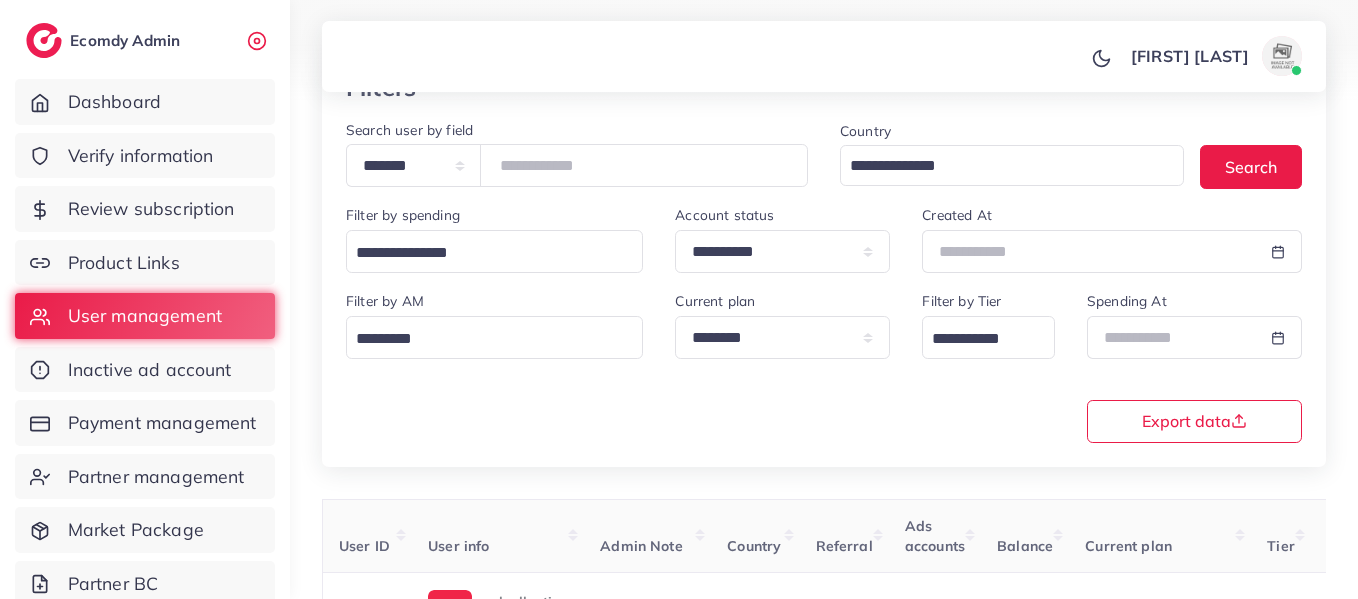 scroll, scrollTop: 99, scrollLeft: 0, axis: vertical 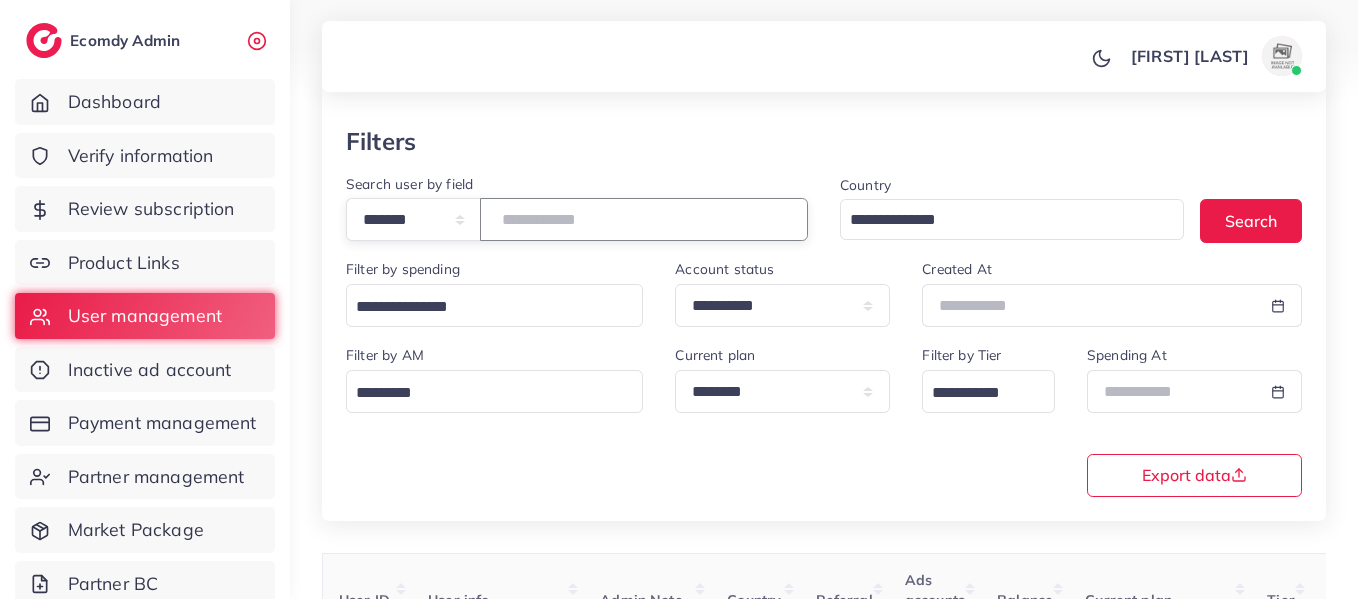 click on "*******" at bounding box center [644, 219] 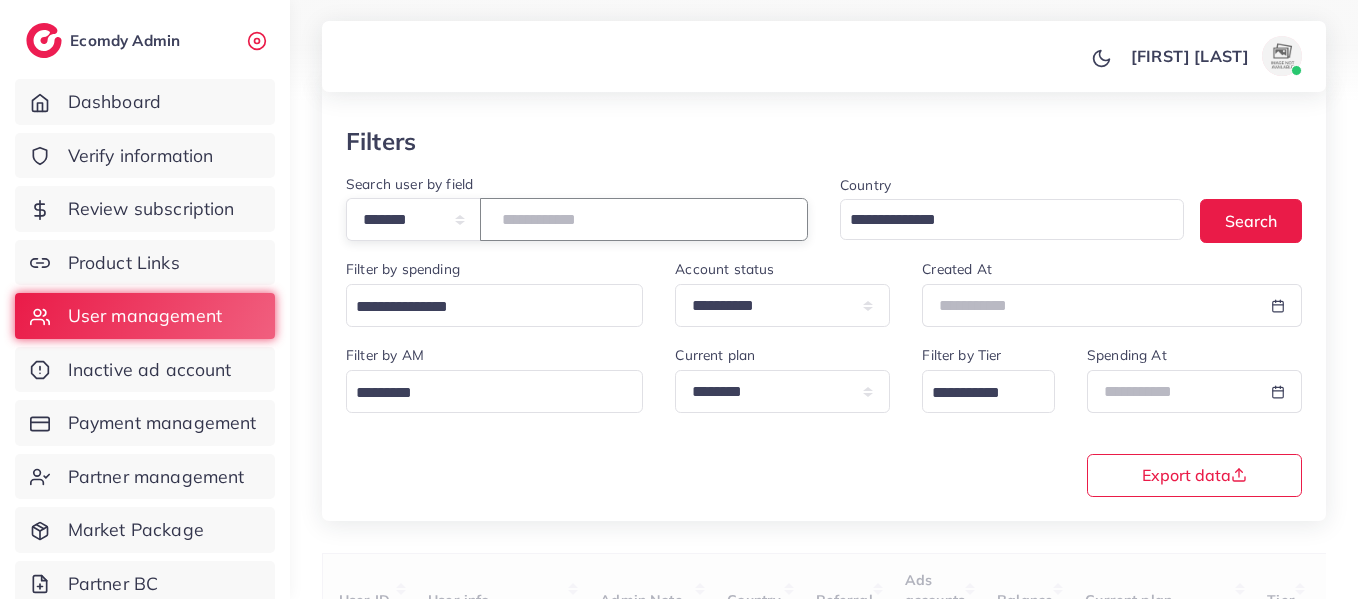 type on "*******" 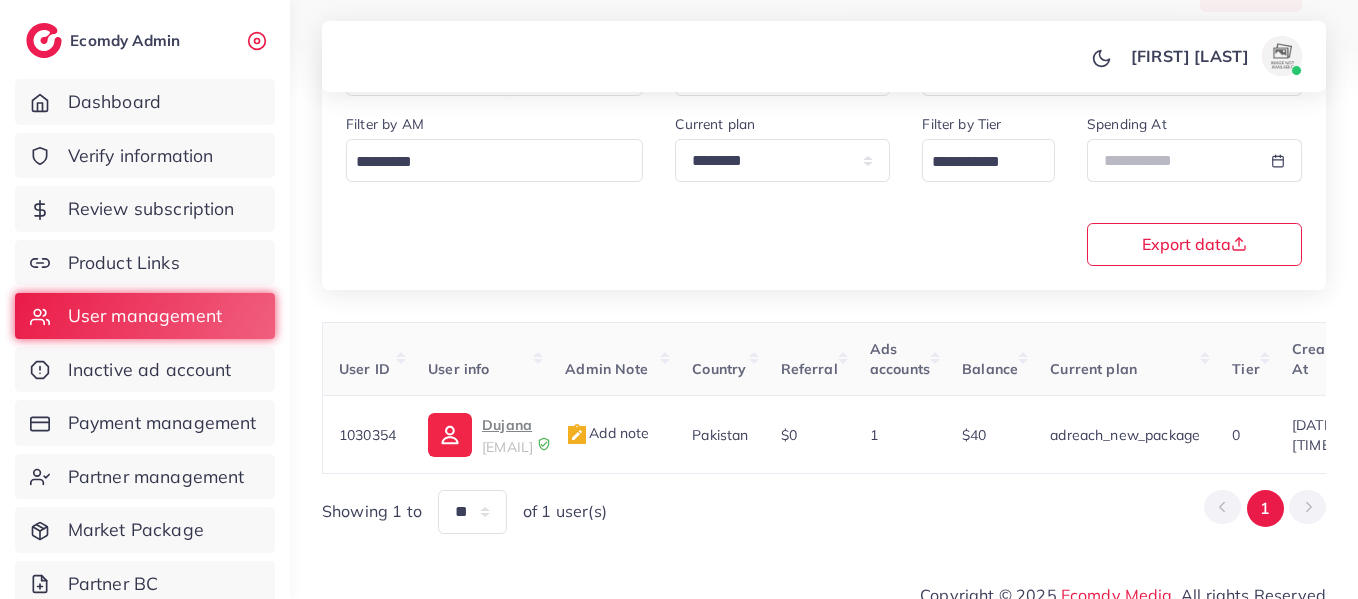 scroll, scrollTop: 342, scrollLeft: 0, axis: vertical 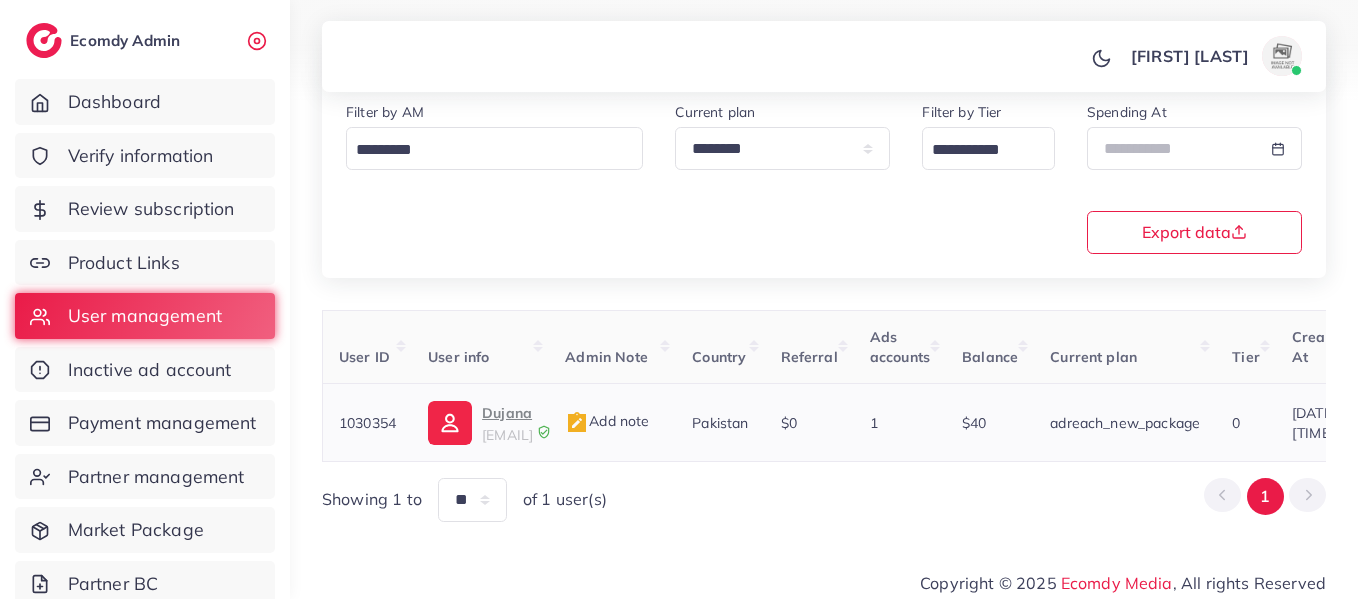 click on "Dujana" at bounding box center [507, 413] 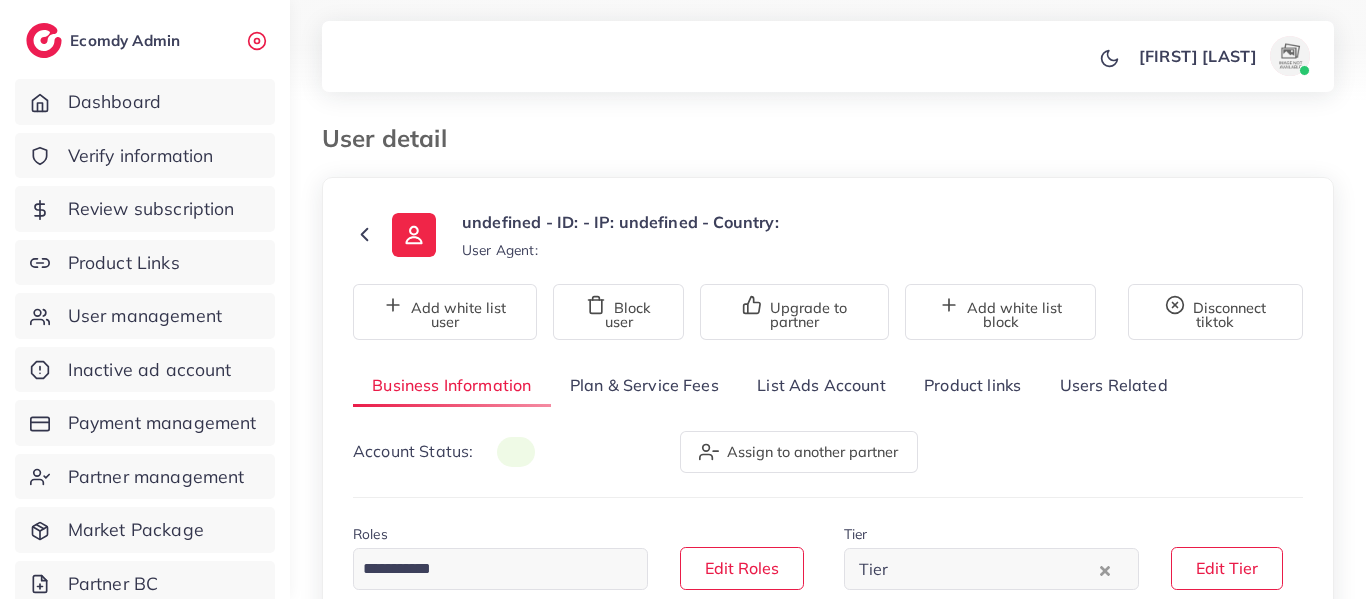 click on "List Ads Account" at bounding box center (821, 385) 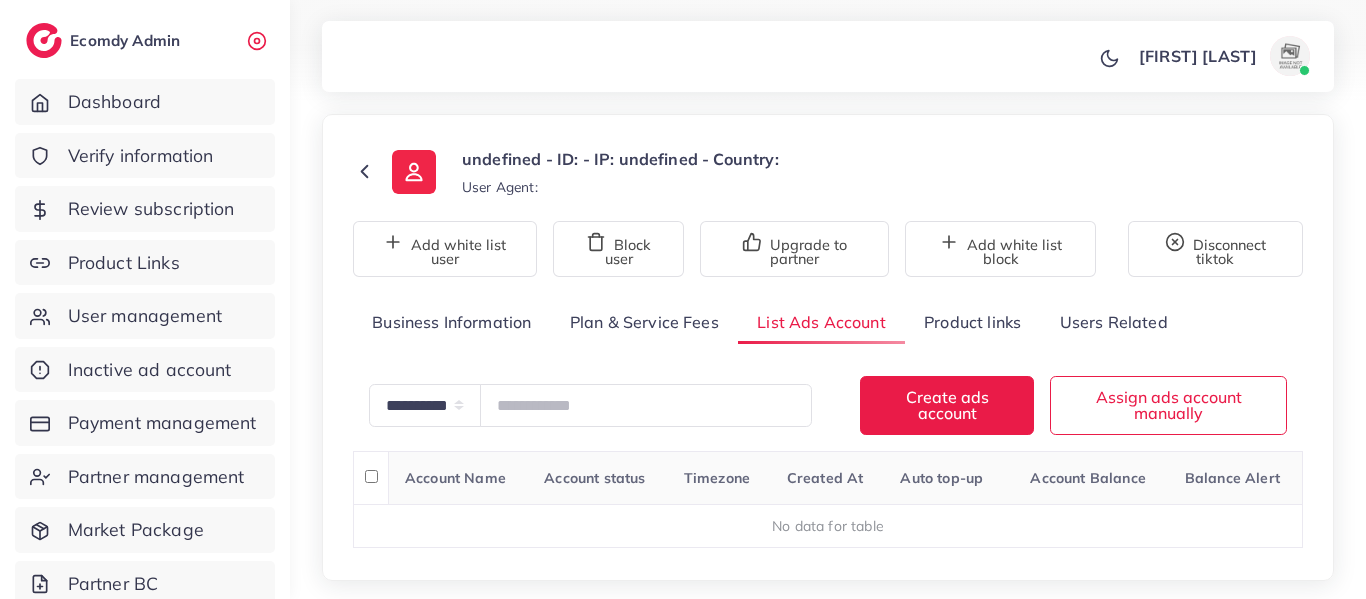 scroll, scrollTop: 162, scrollLeft: 0, axis: vertical 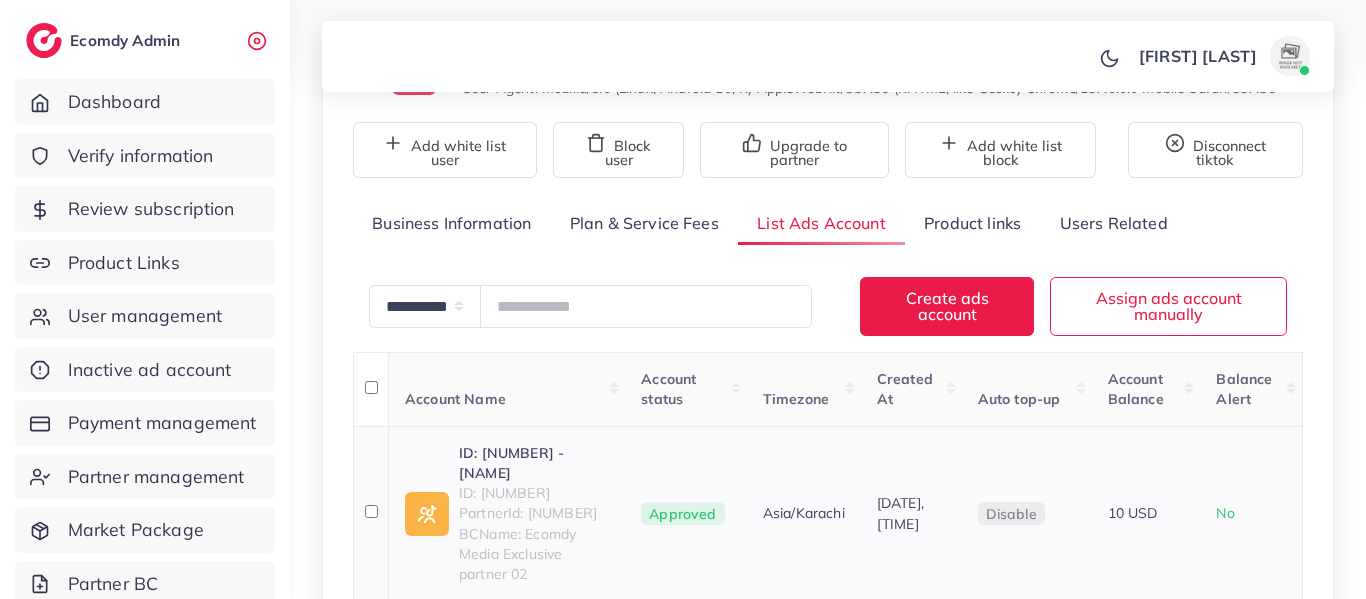 click on "1030354_Liberty kollection_1751697485946" at bounding box center (534, 463) 